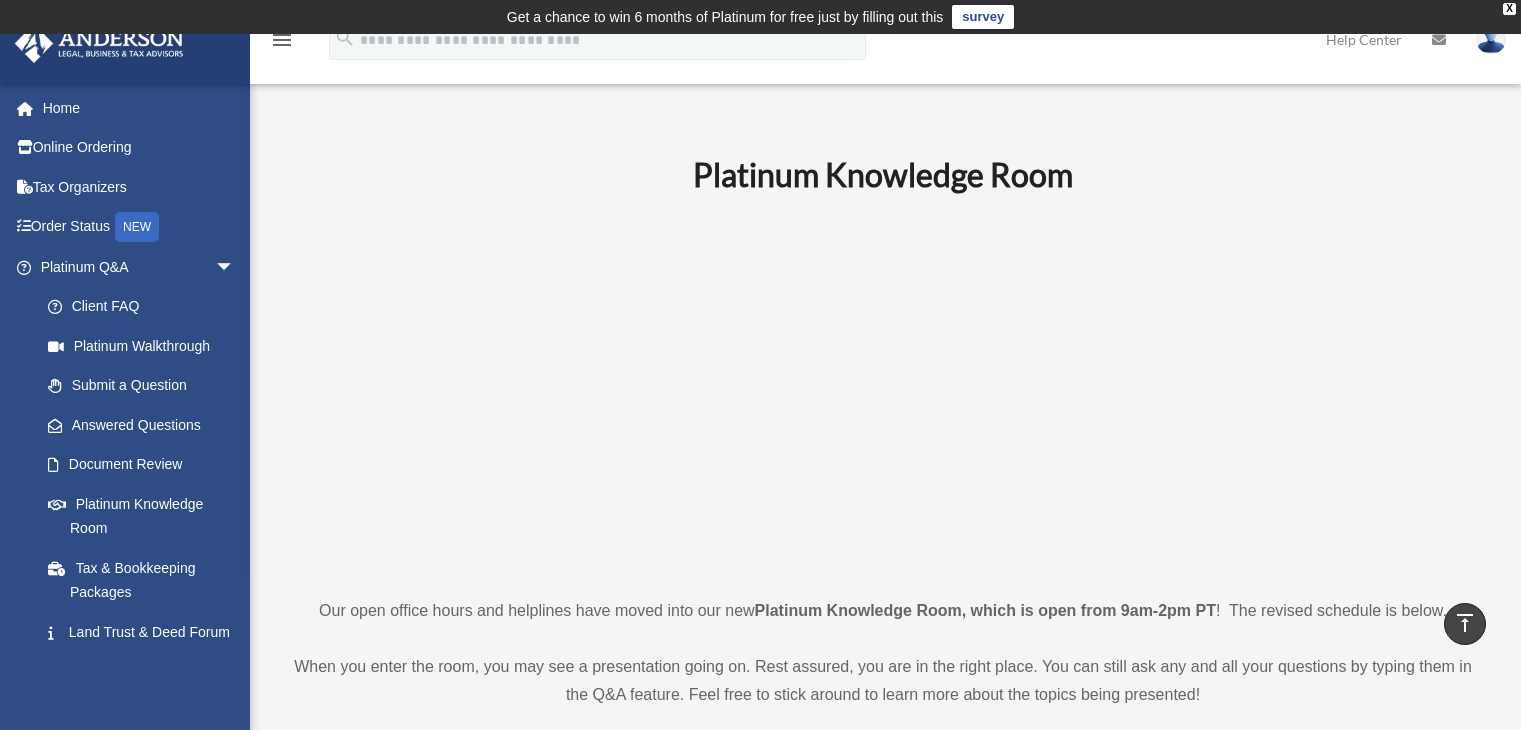 scroll, scrollTop: 600, scrollLeft: 0, axis: vertical 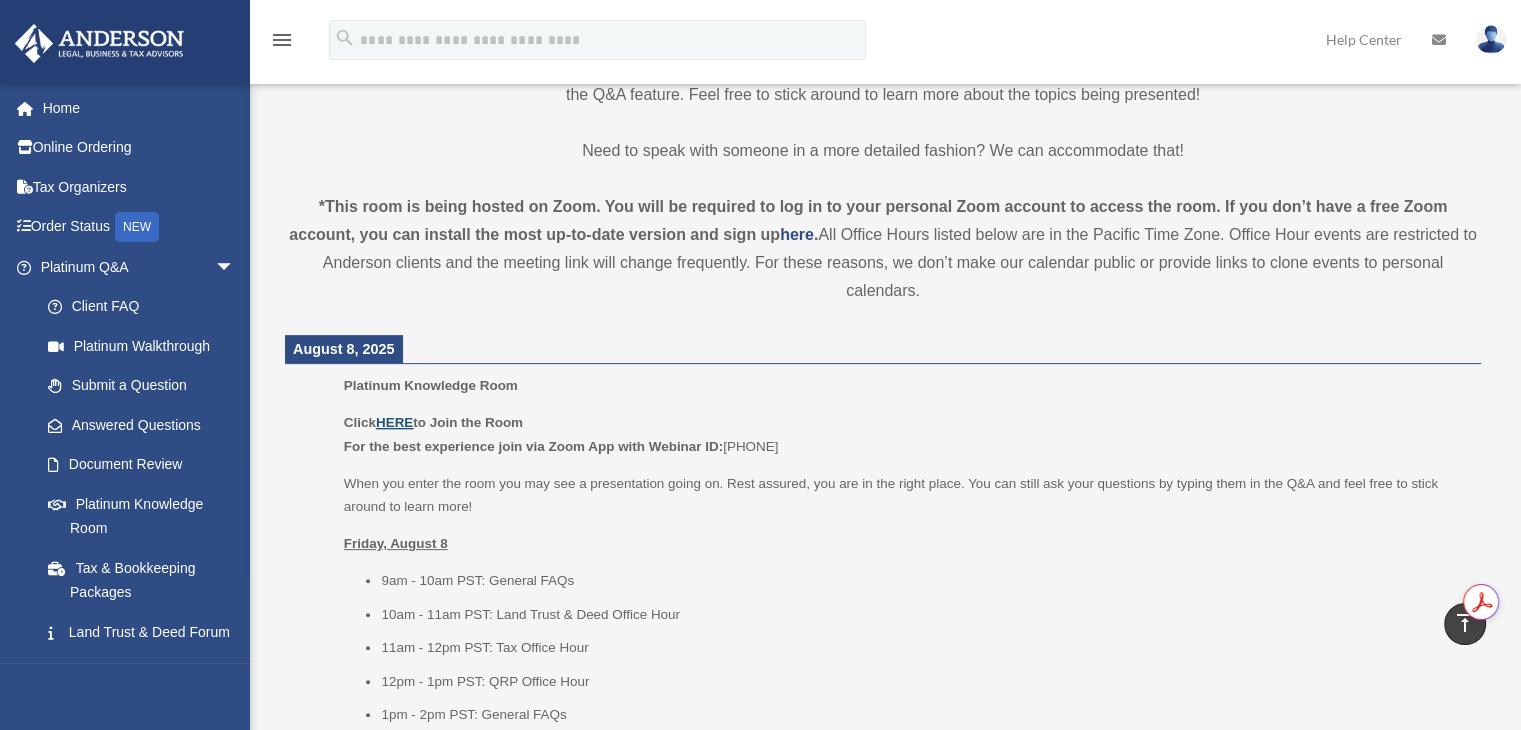 click on "HERE" at bounding box center (394, 422) 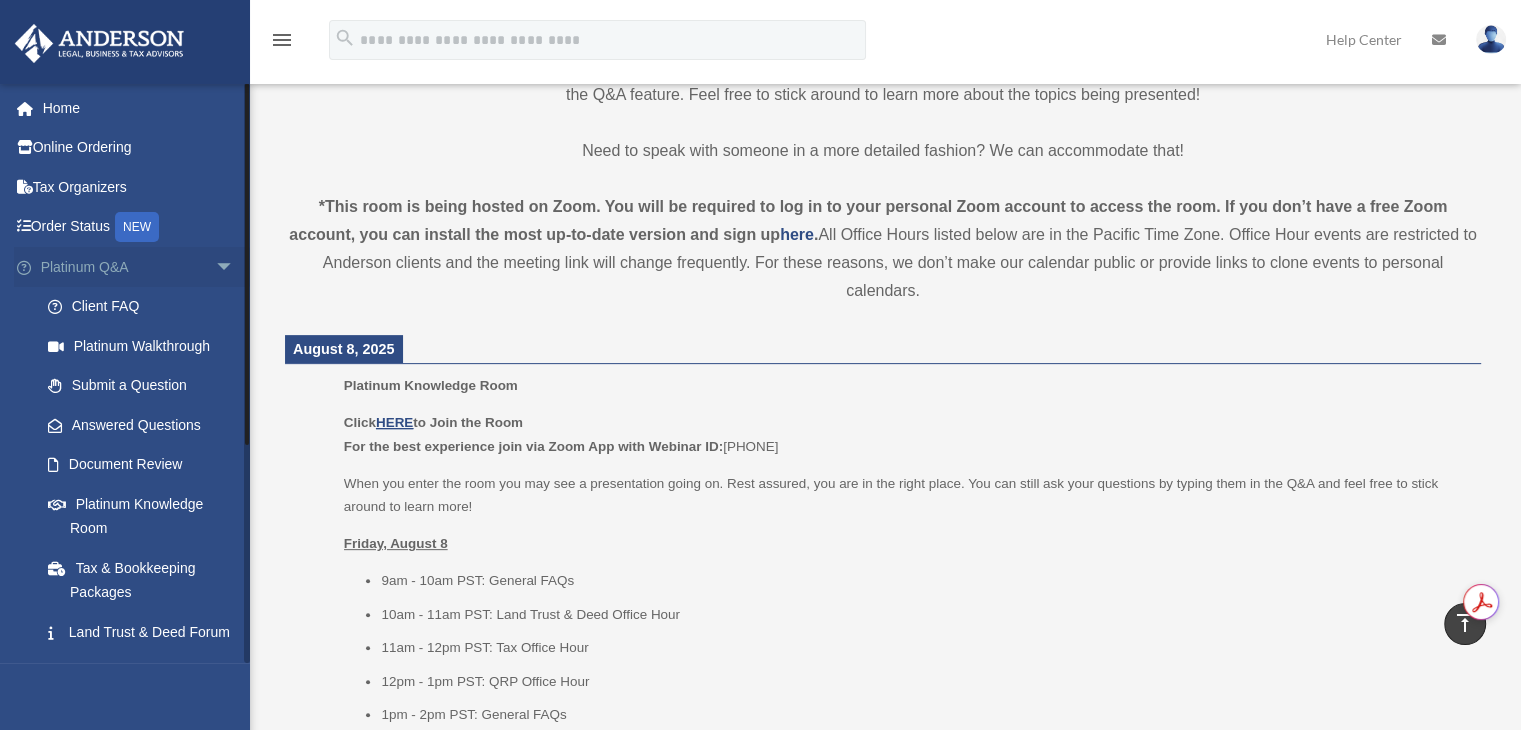 click on "Platinum Q&A arrow_drop_down" at bounding box center (139, 267) 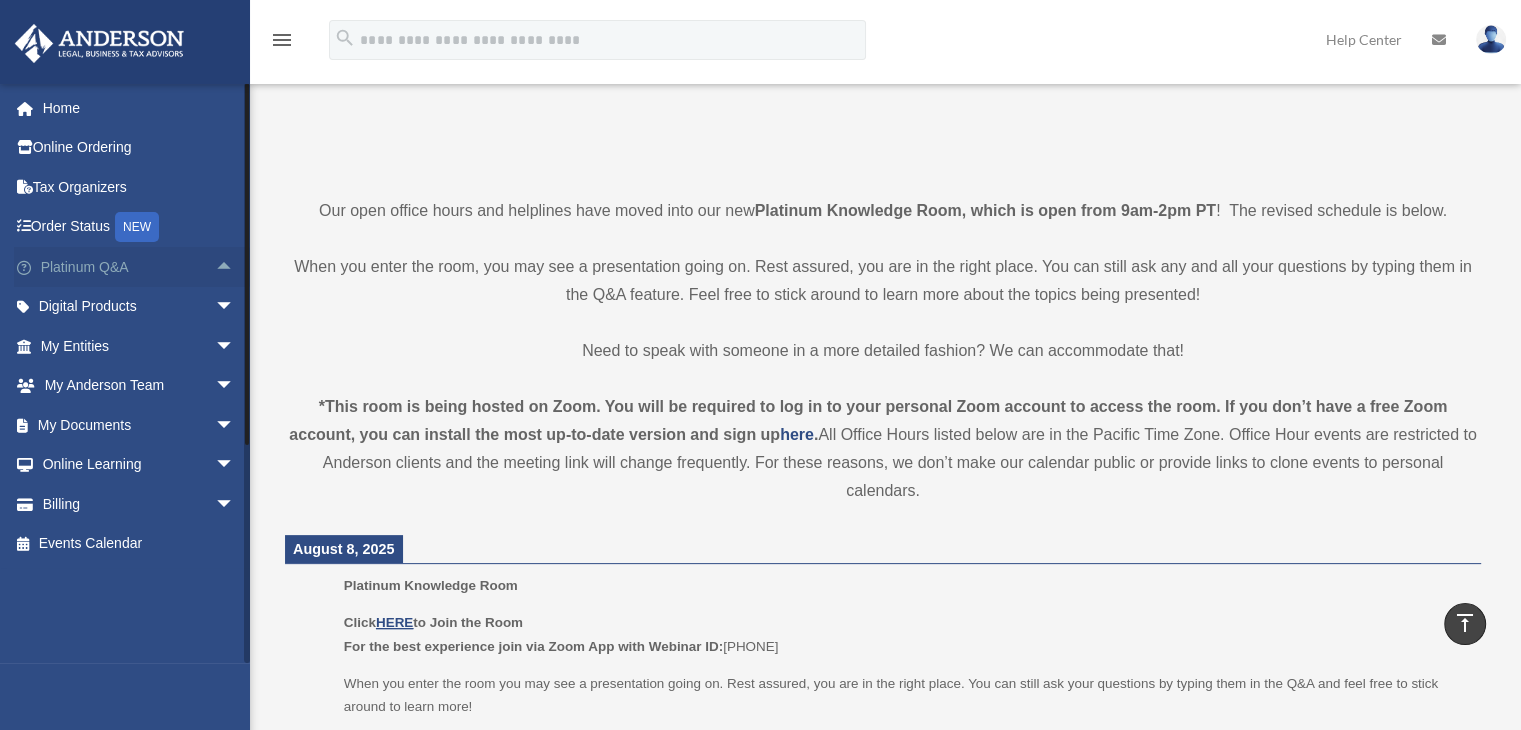 scroll, scrollTop: 300, scrollLeft: 0, axis: vertical 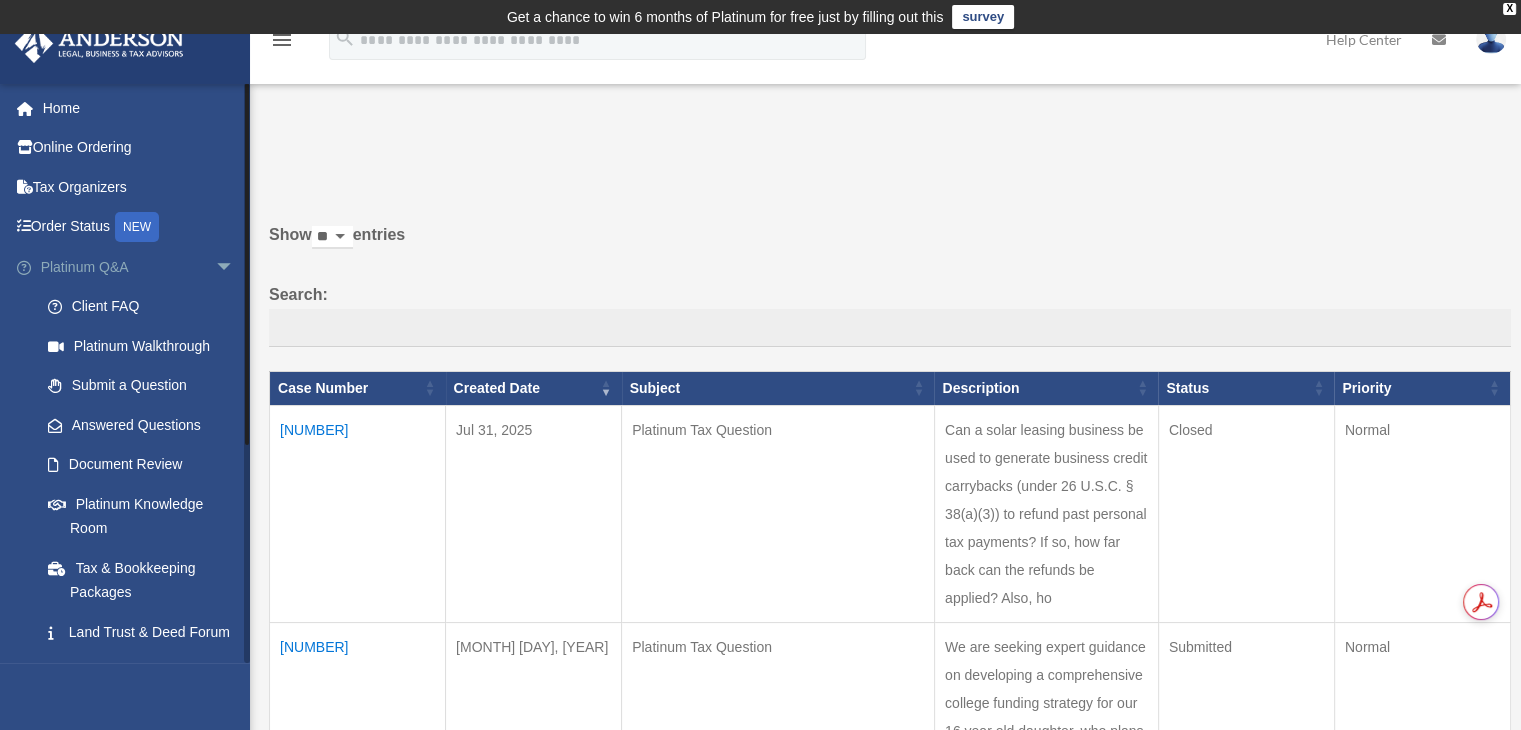 click on "arrow_drop_down" at bounding box center [235, 267] 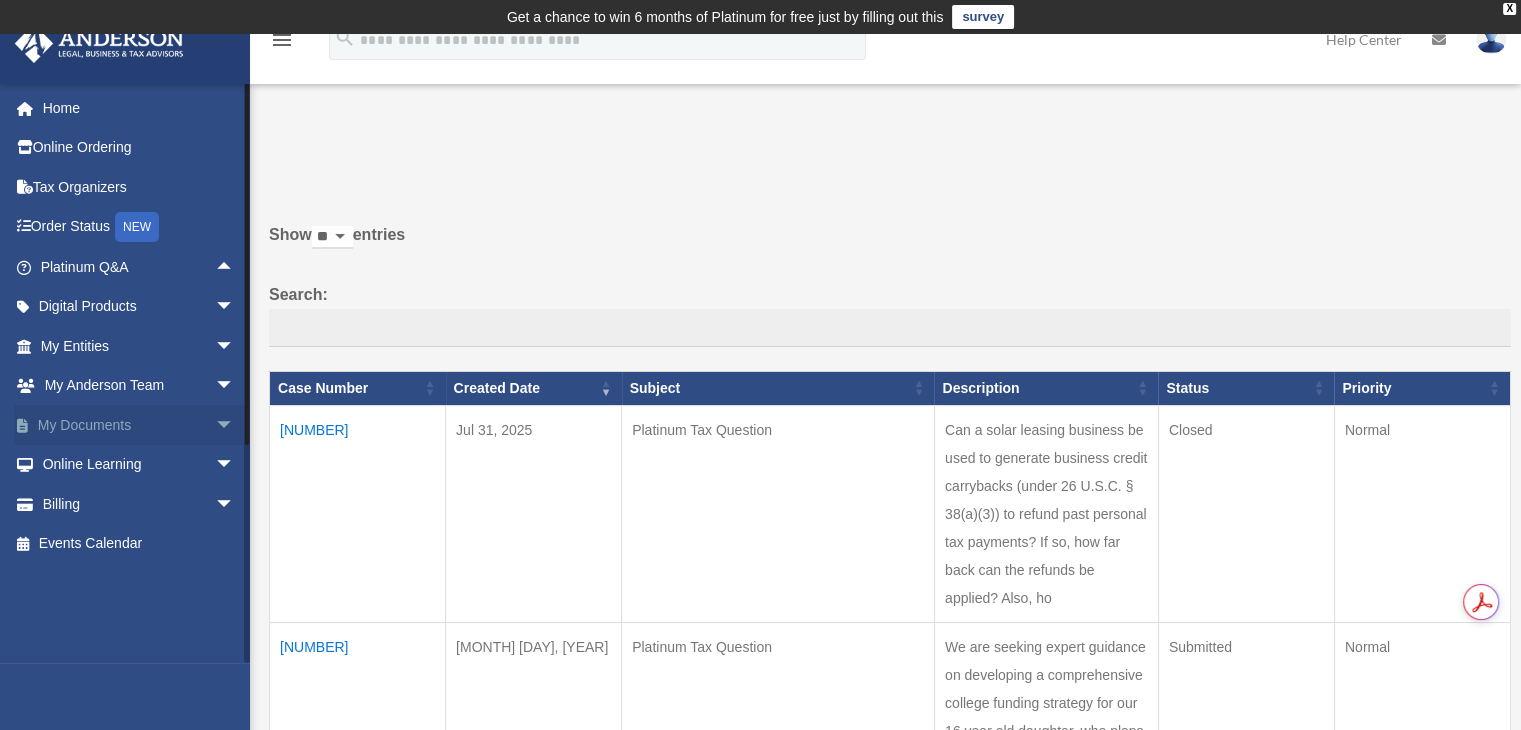 click on "arrow_drop_down" at bounding box center (235, 425) 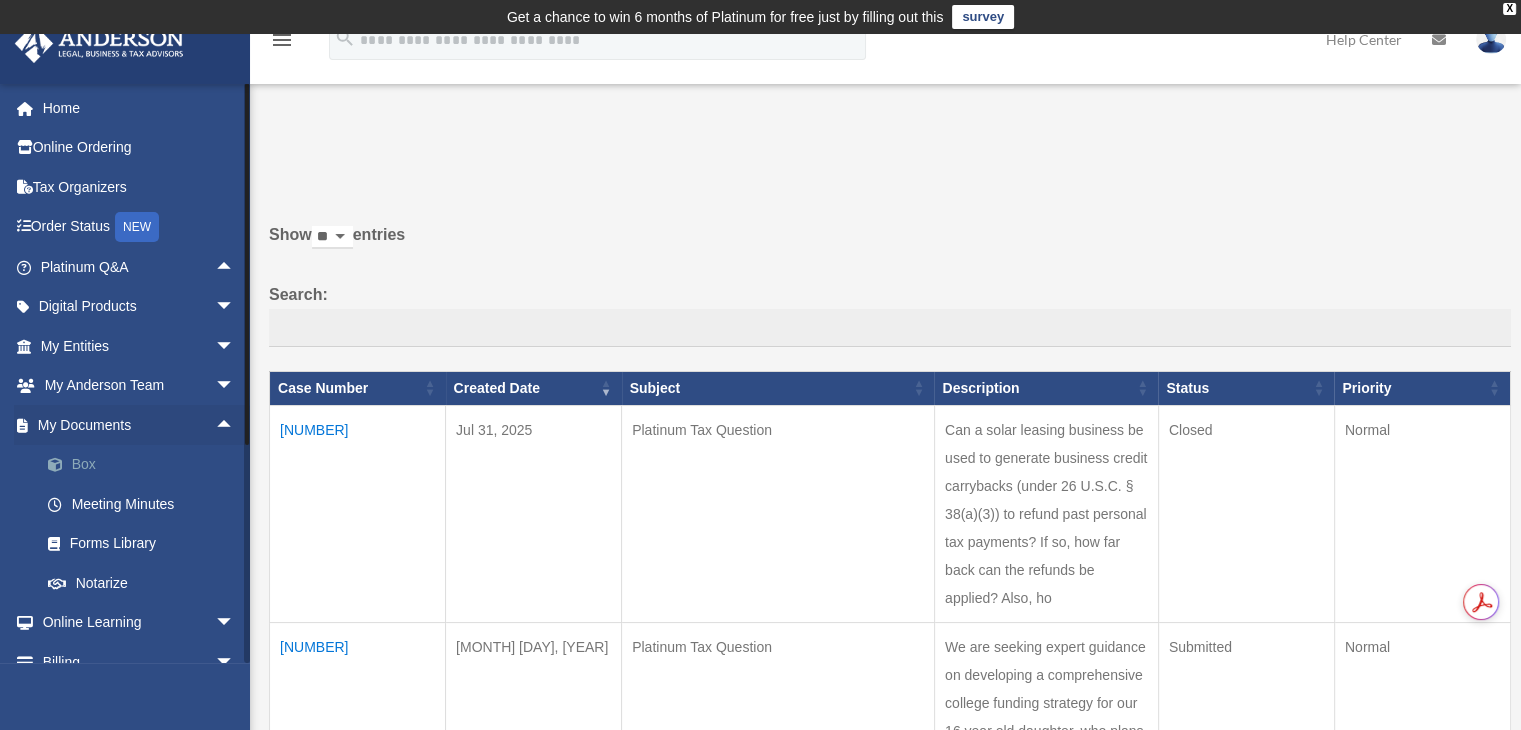 click on "Box" at bounding box center [146, 465] 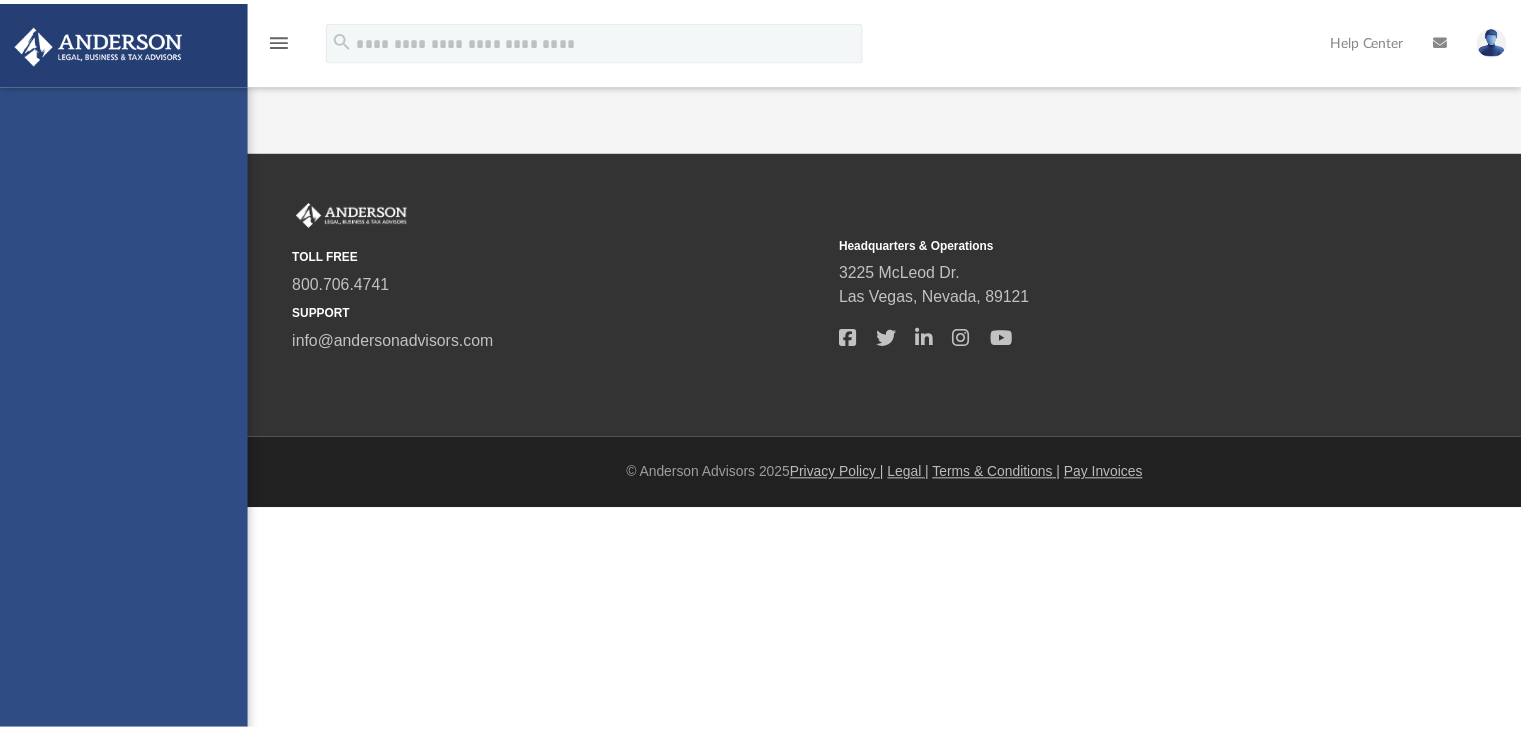 scroll, scrollTop: 0, scrollLeft: 0, axis: both 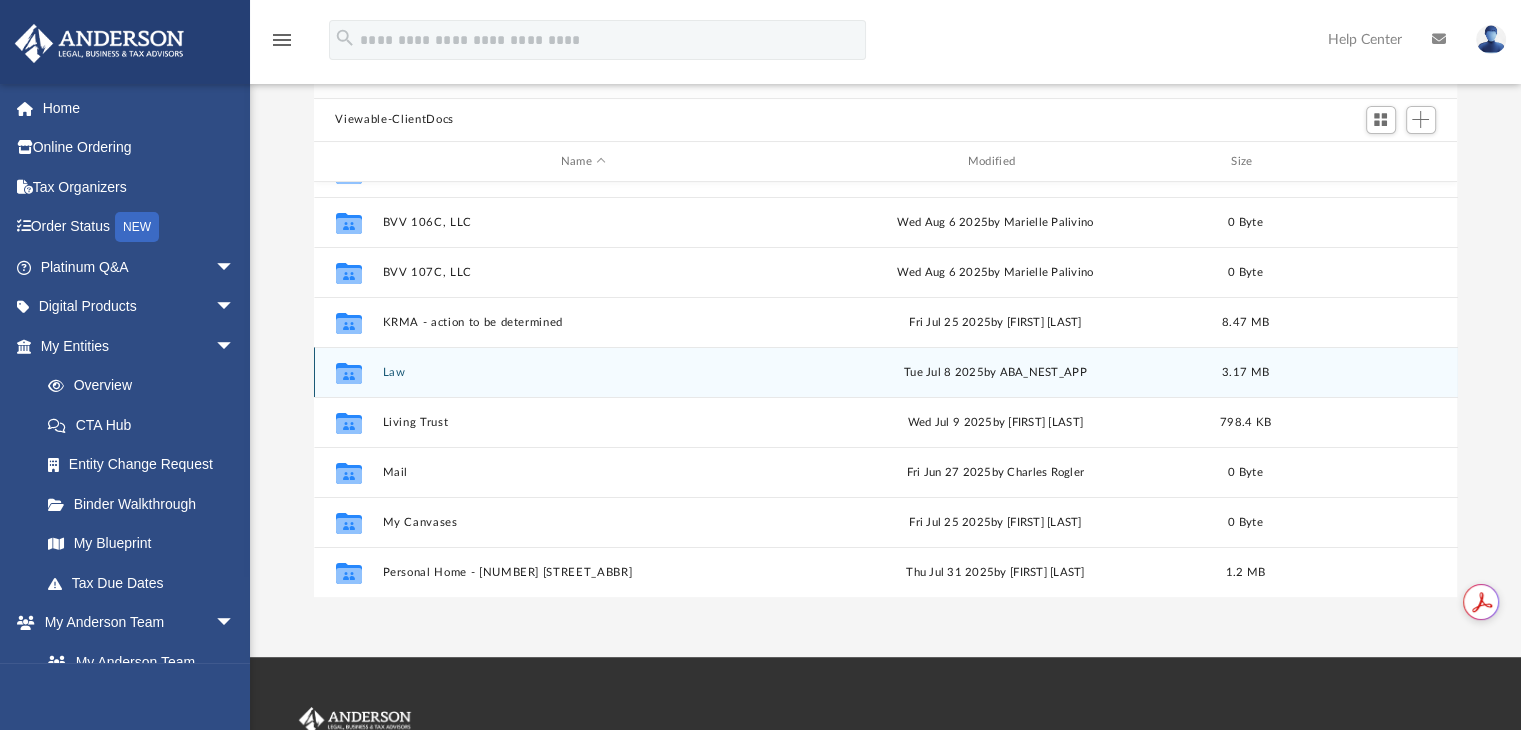 click on "Law" at bounding box center (583, 372) 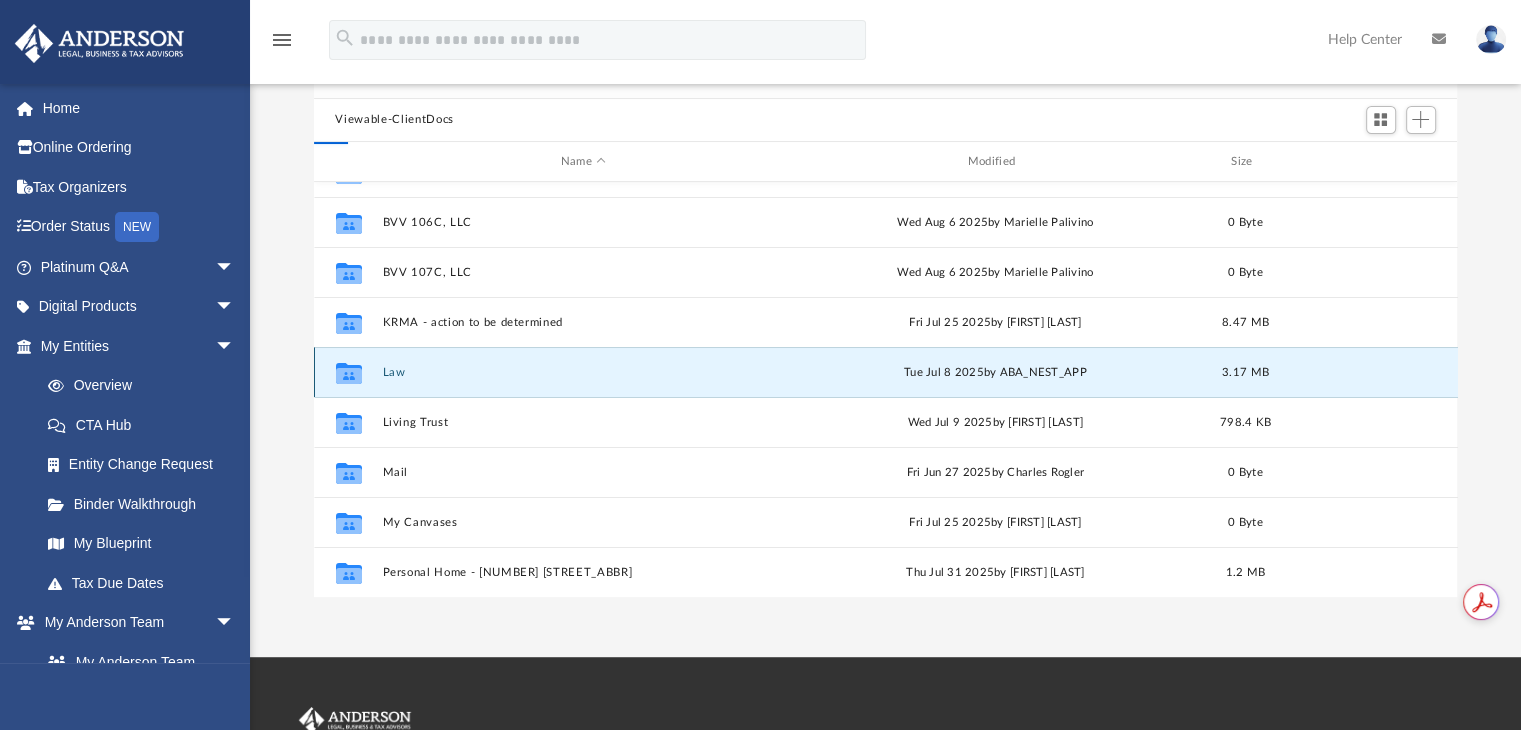 scroll, scrollTop: 0, scrollLeft: 0, axis: both 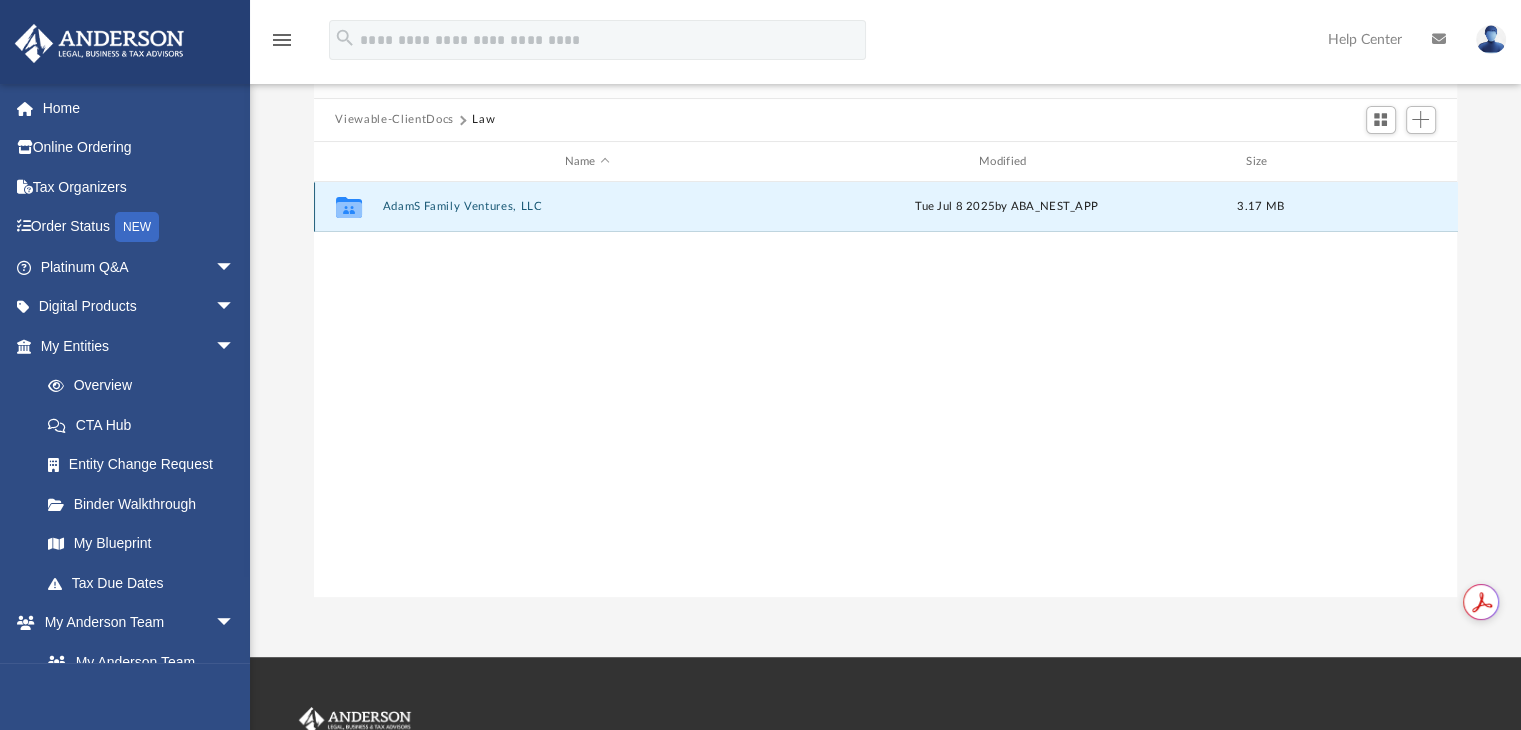 click on "AdamS Family Ventures, LLC" at bounding box center (587, 207) 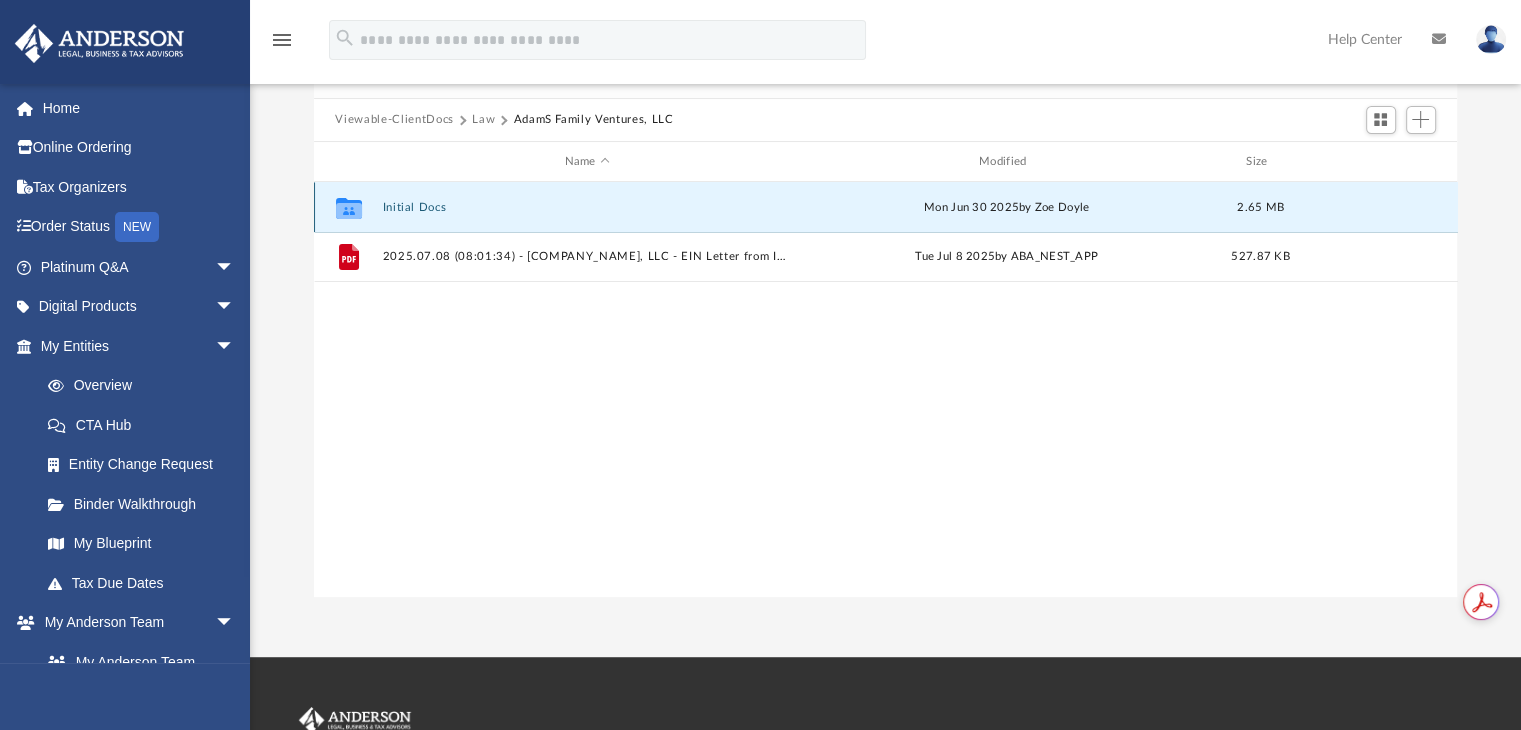 click on "Initial Docs" at bounding box center (587, 207) 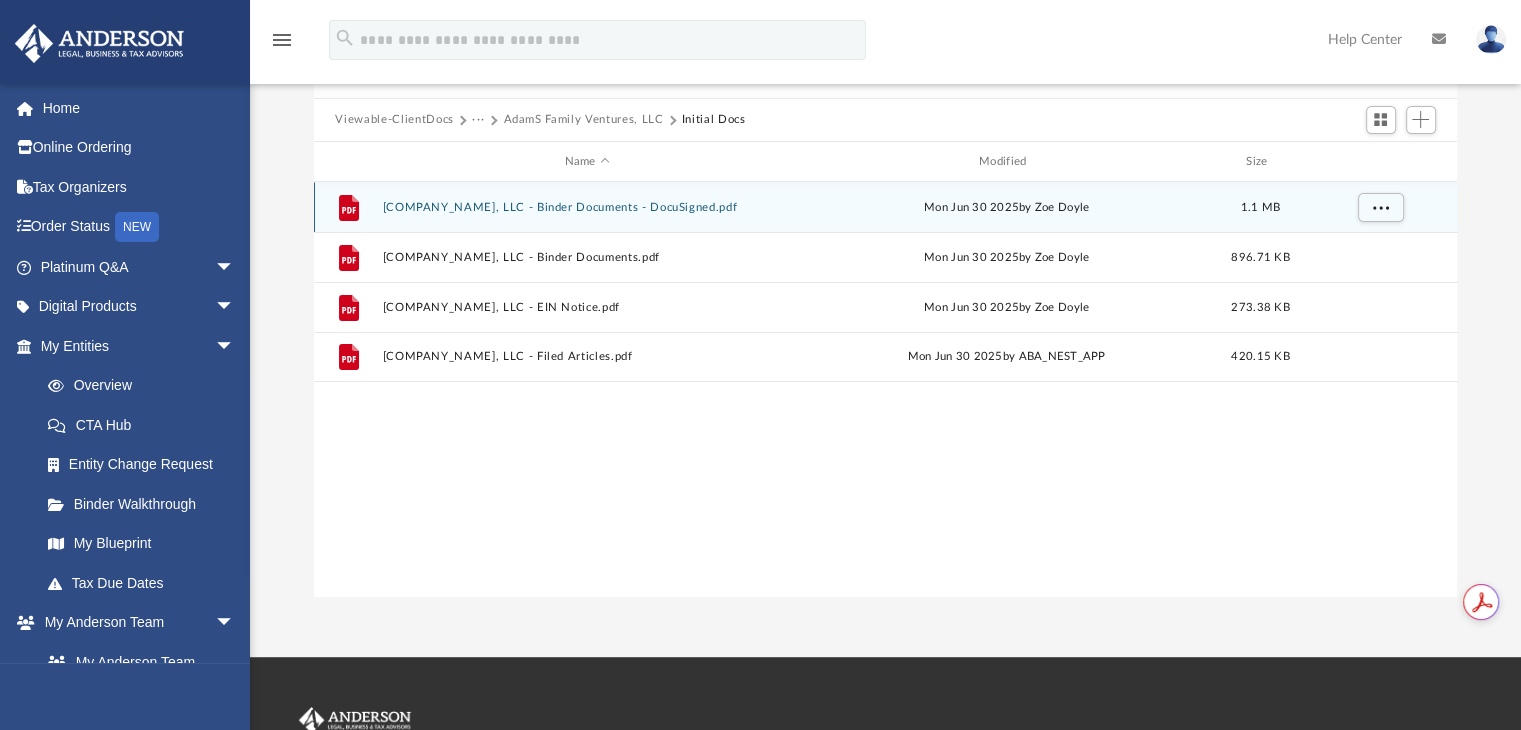 click on "AdamS Family Ventures, LLC - Binder Documents - DocuSigned.pdf" at bounding box center [587, 207] 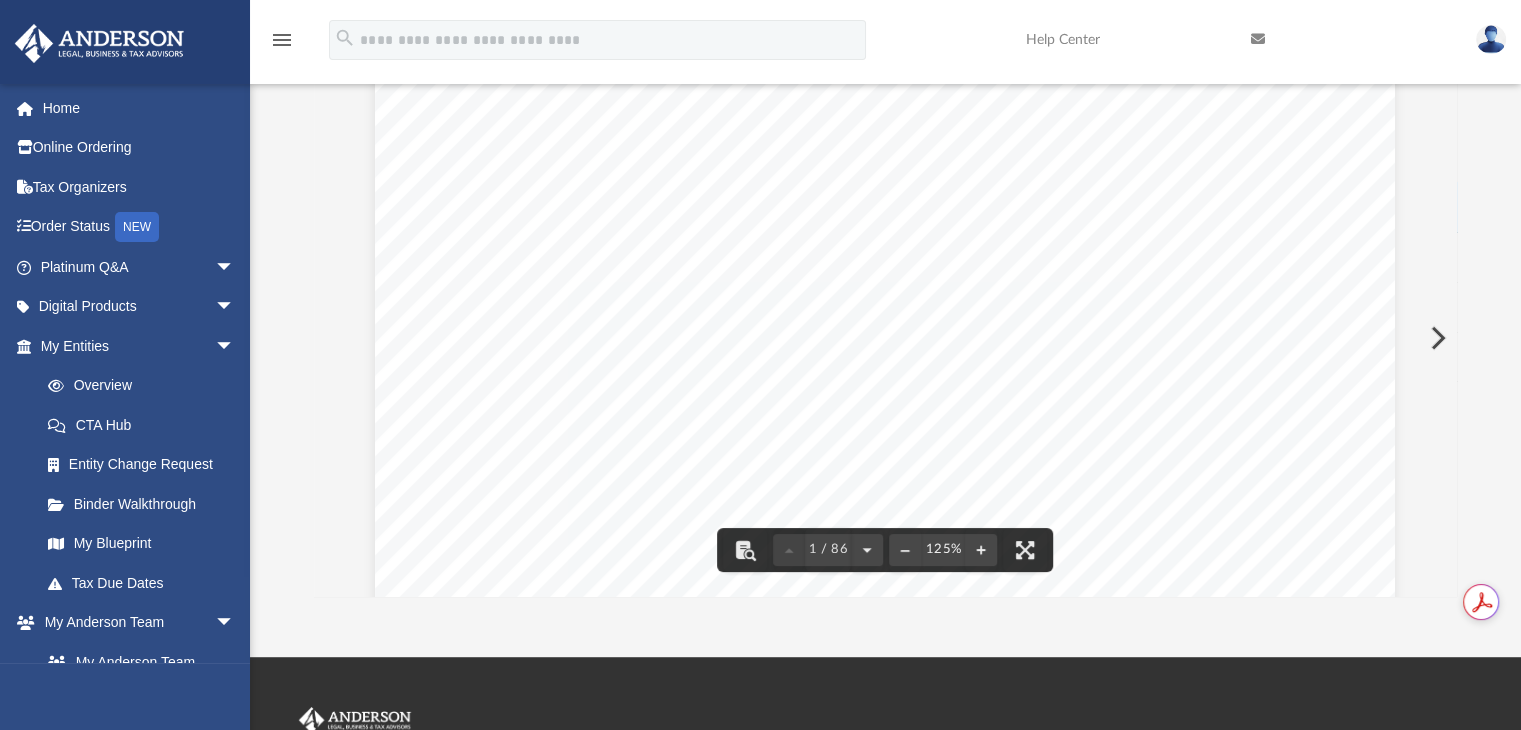 scroll, scrollTop: 500, scrollLeft: 0, axis: vertical 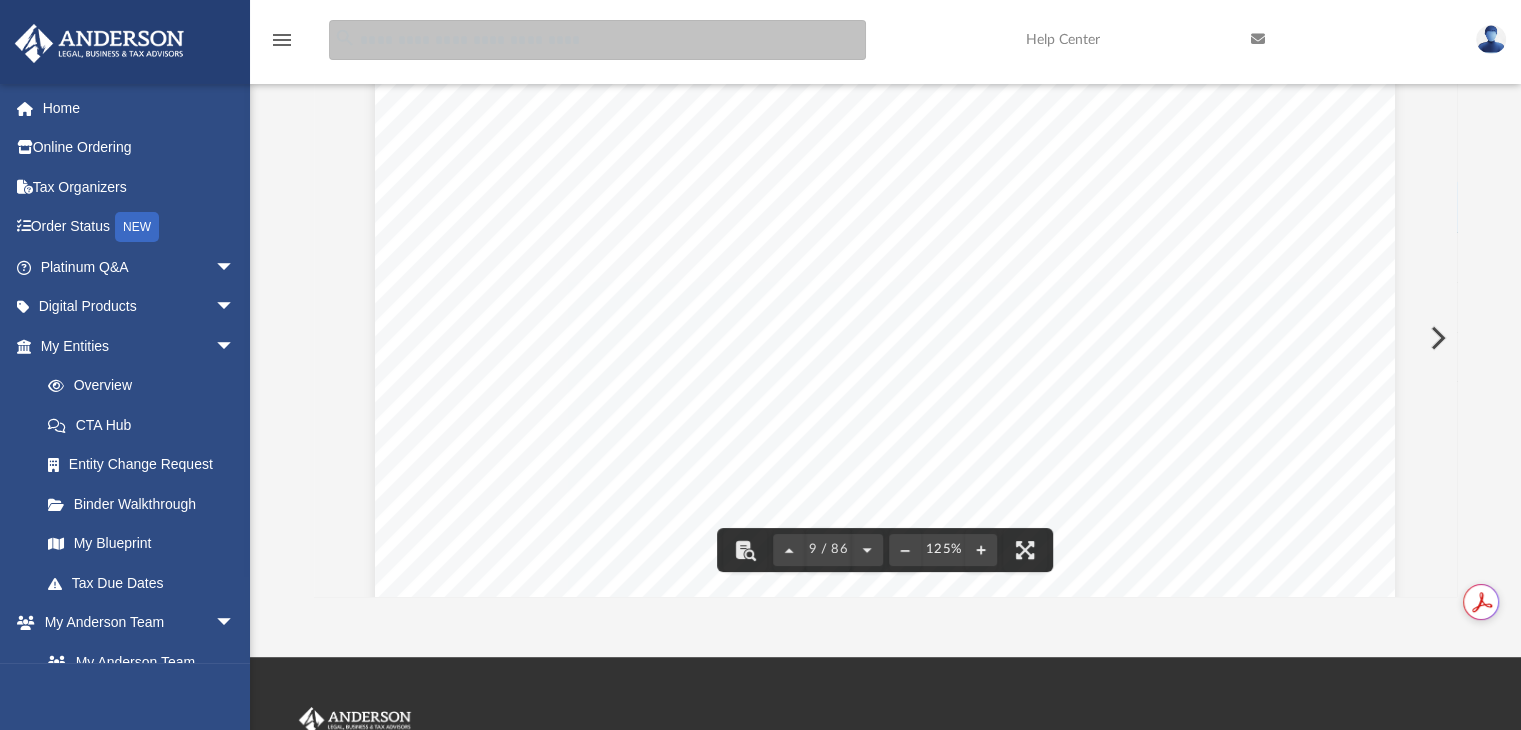 click at bounding box center [597, 40] 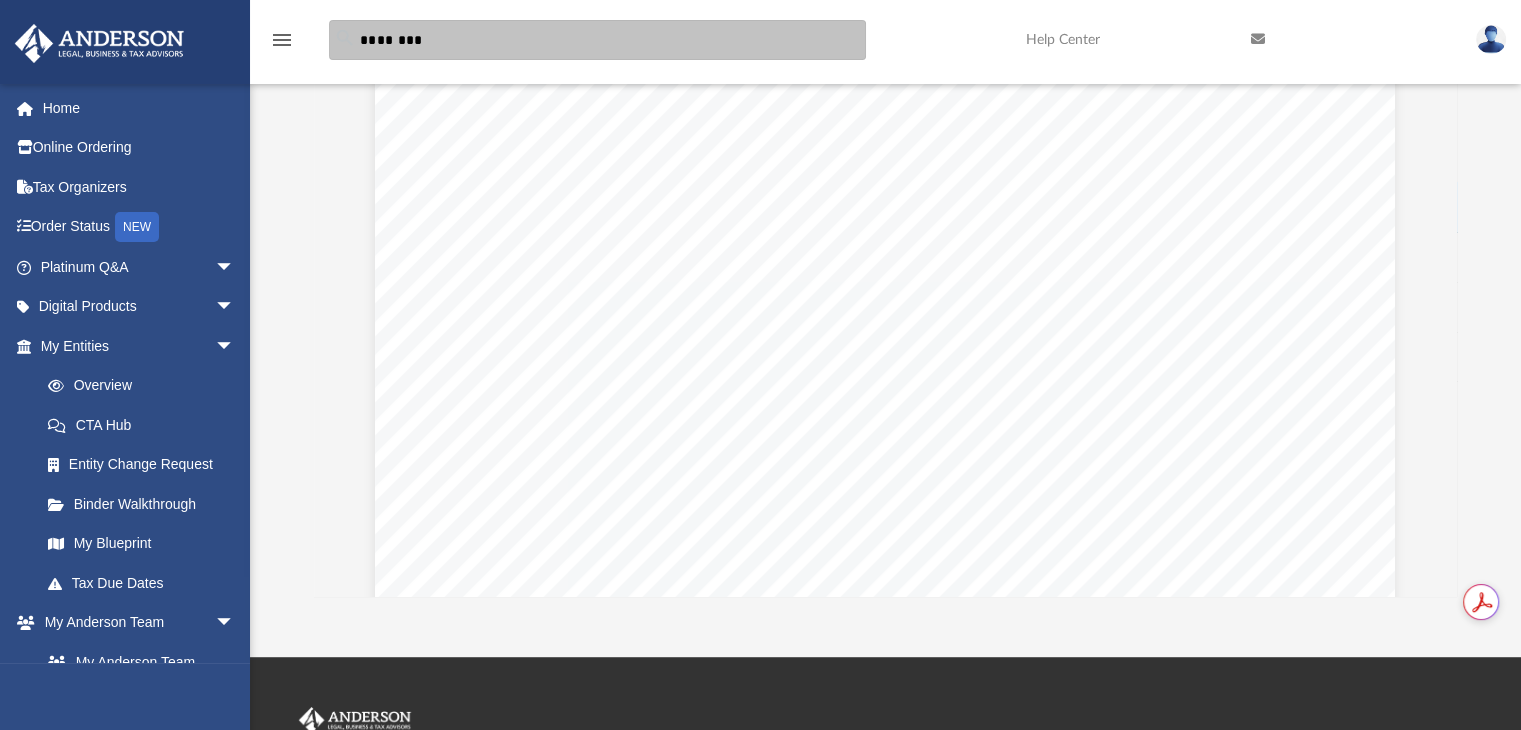 type on "********" 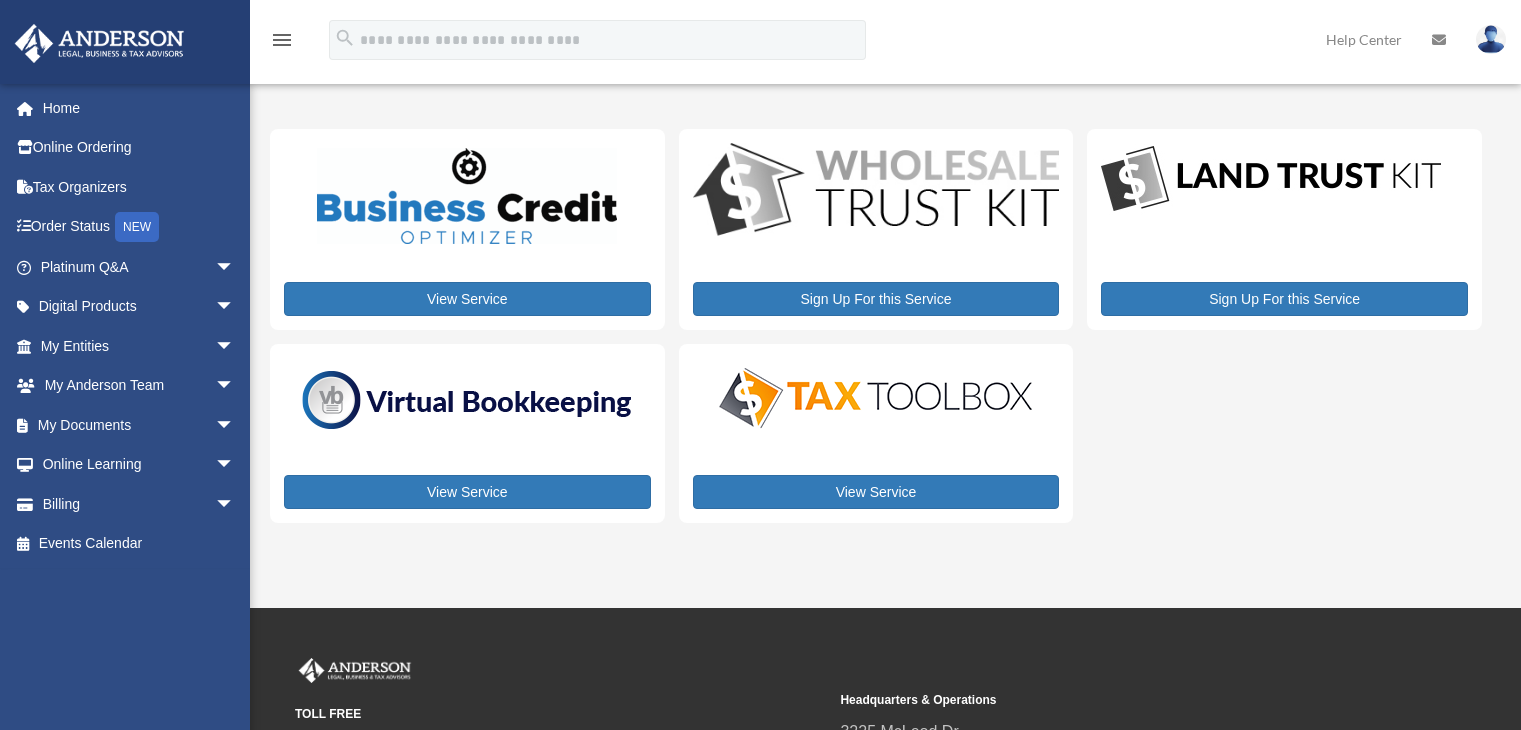 scroll, scrollTop: 0, scrollLeft: 0, axis: both 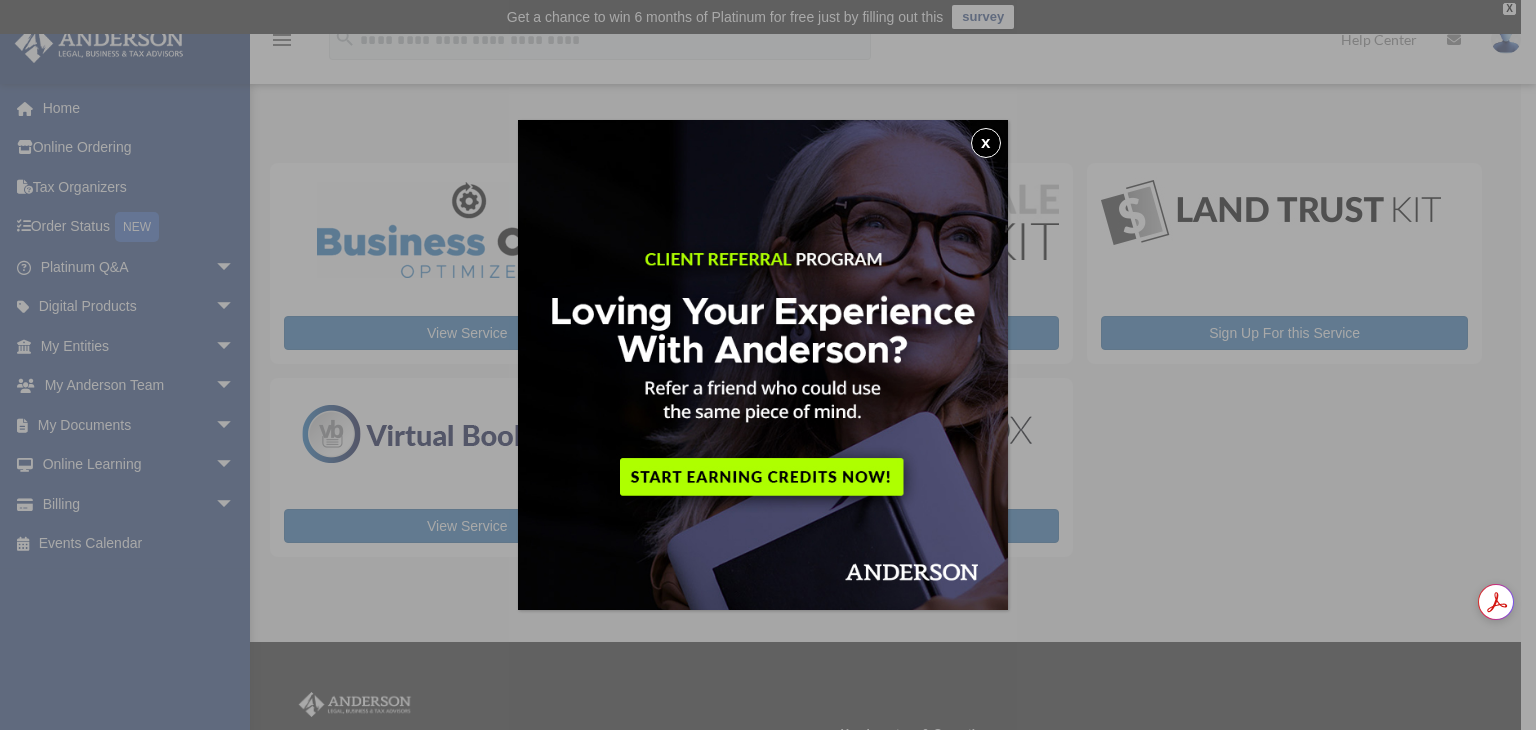 click on "x" at bounding box center [986, 143] 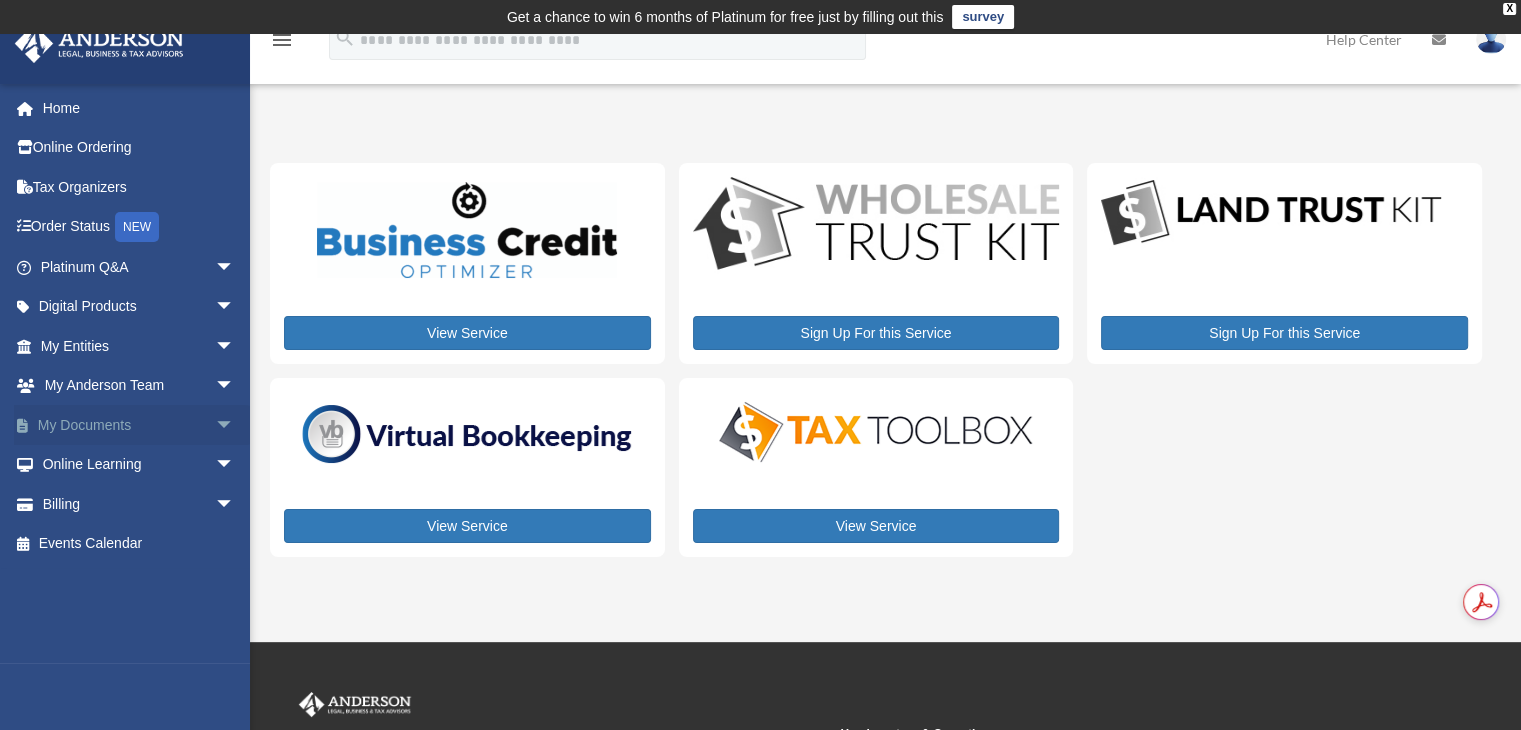 click on "arrow_drop_down" at bounding box center [235, 425] 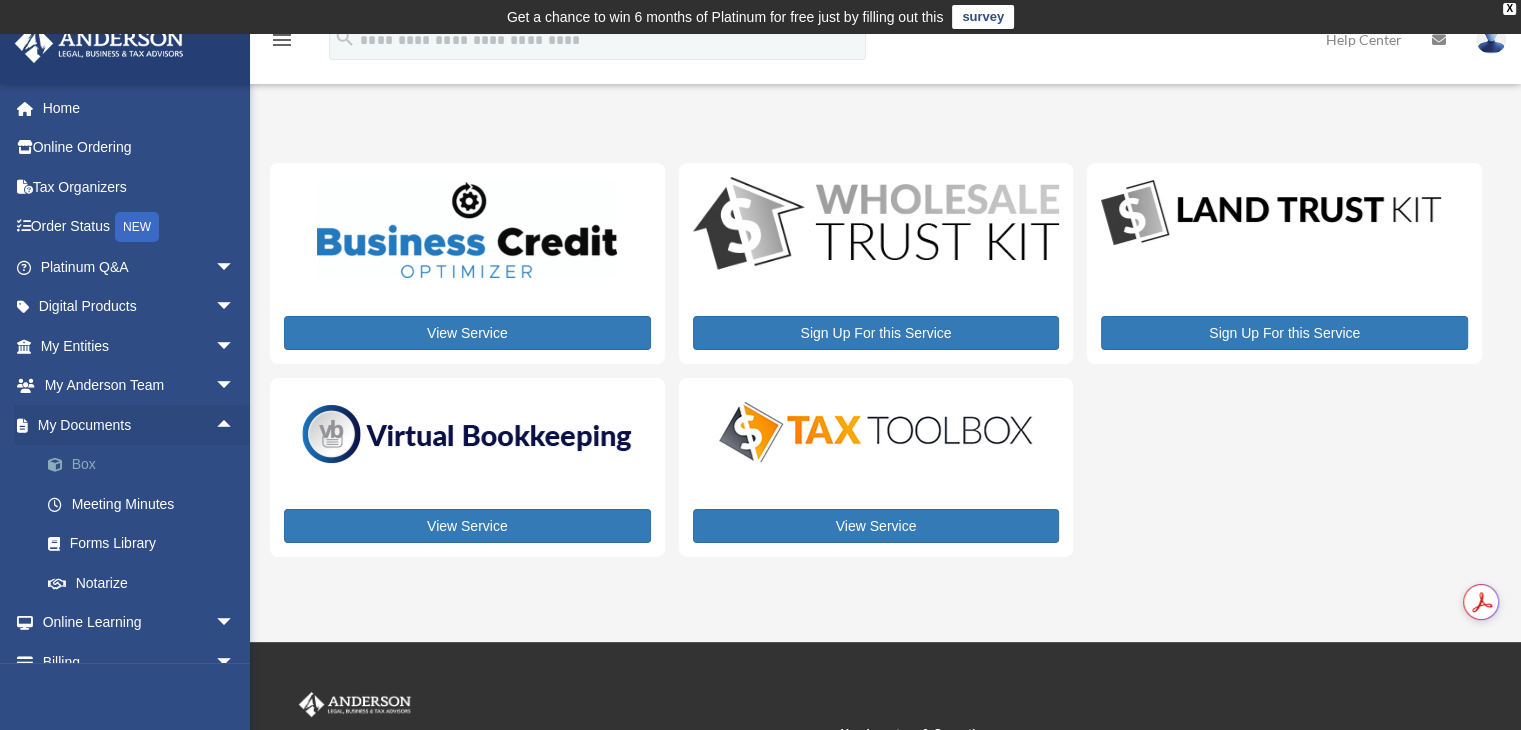 click on "Box" at bounding box center (146, 465) 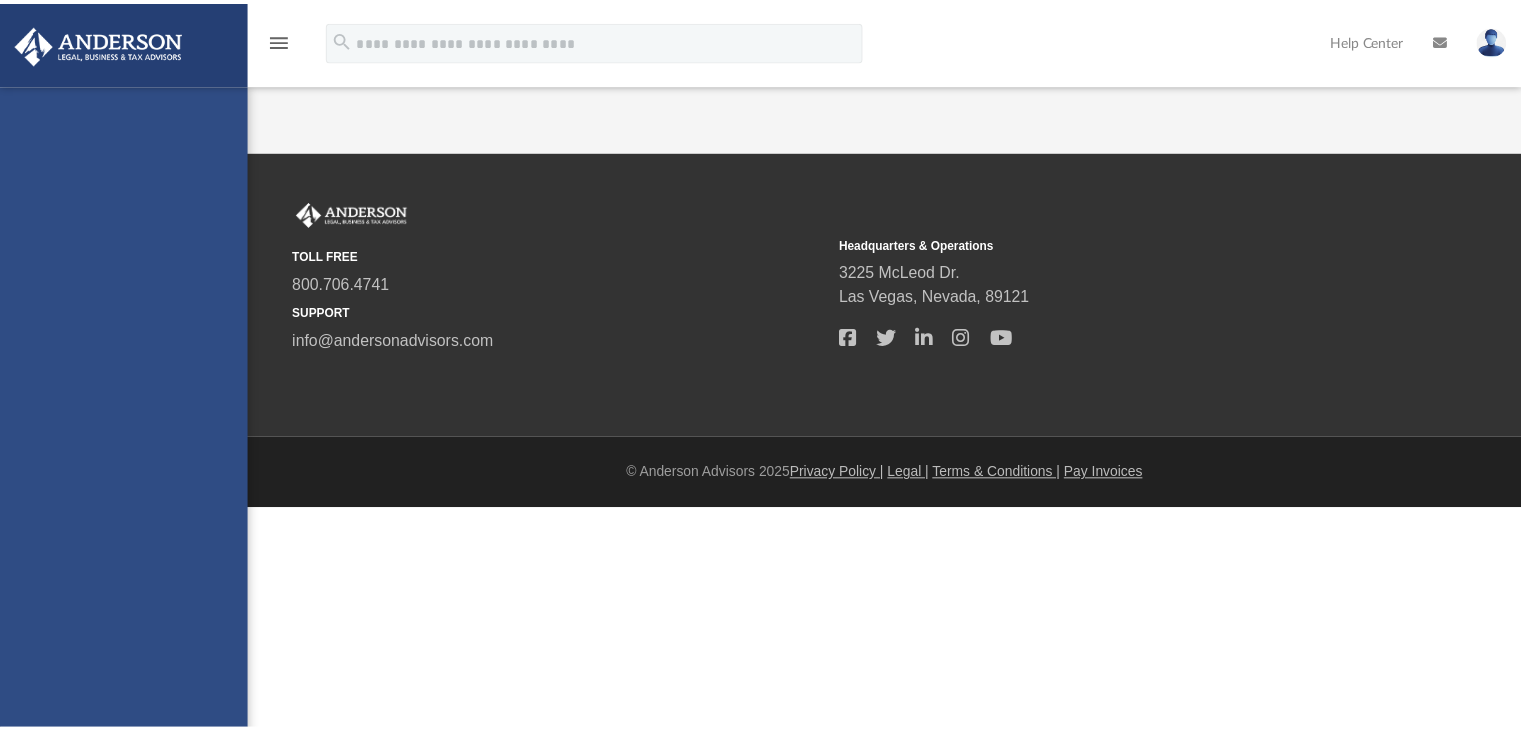 scroll, scrollTop: 0, scrollLeft: 0, axis: both 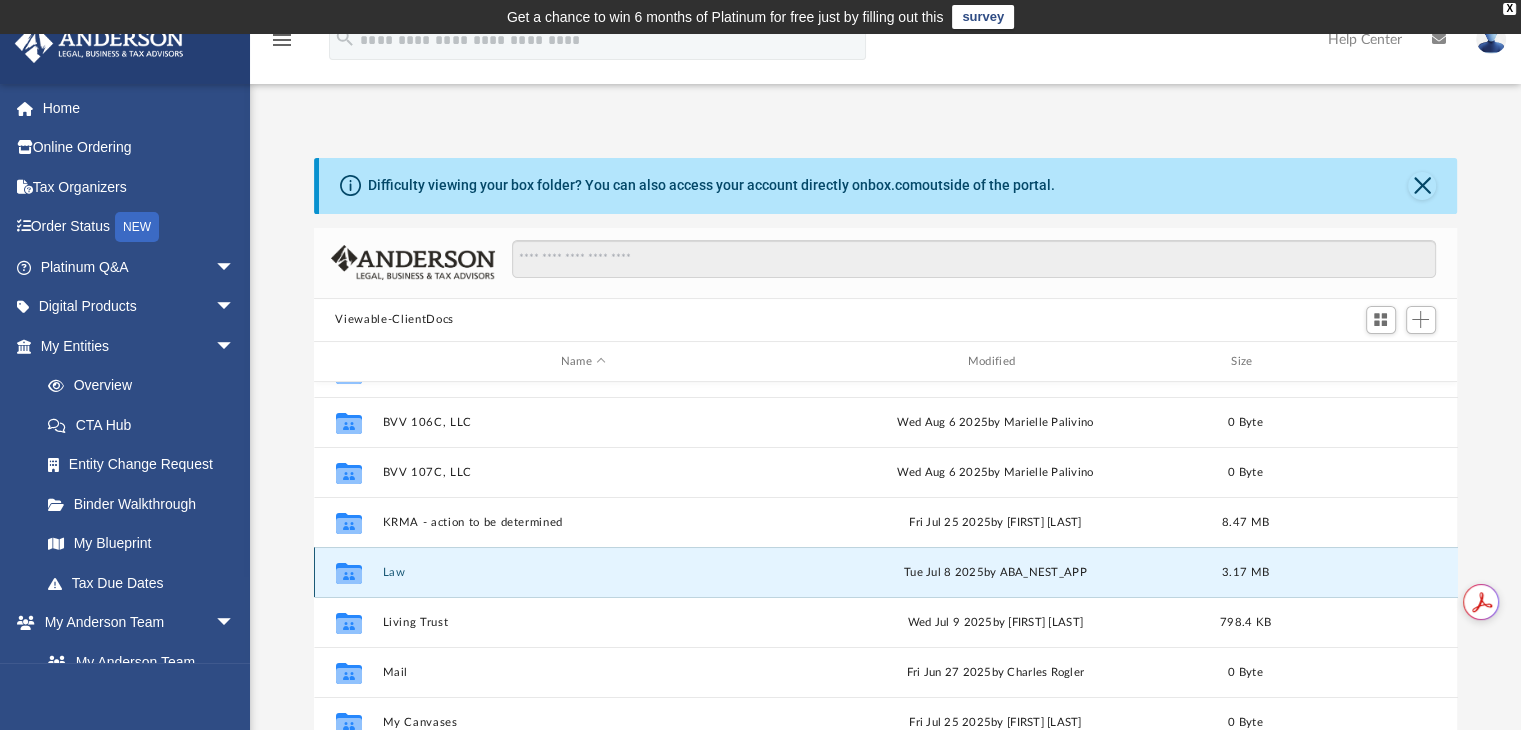 click on "Law" at bounding box center [583, 572] 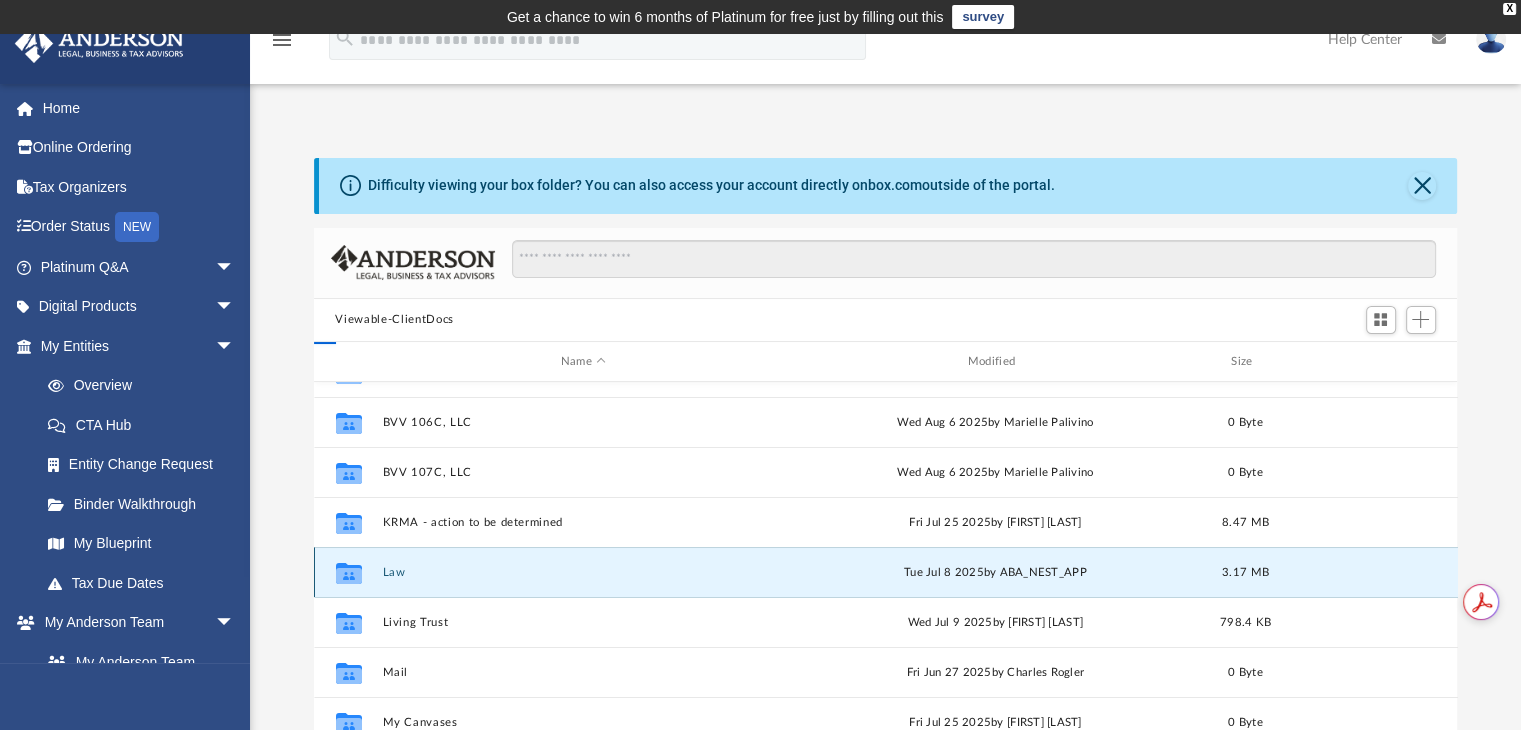 scroll, scrollTop: 0, scrollLeft: 0, axis: both 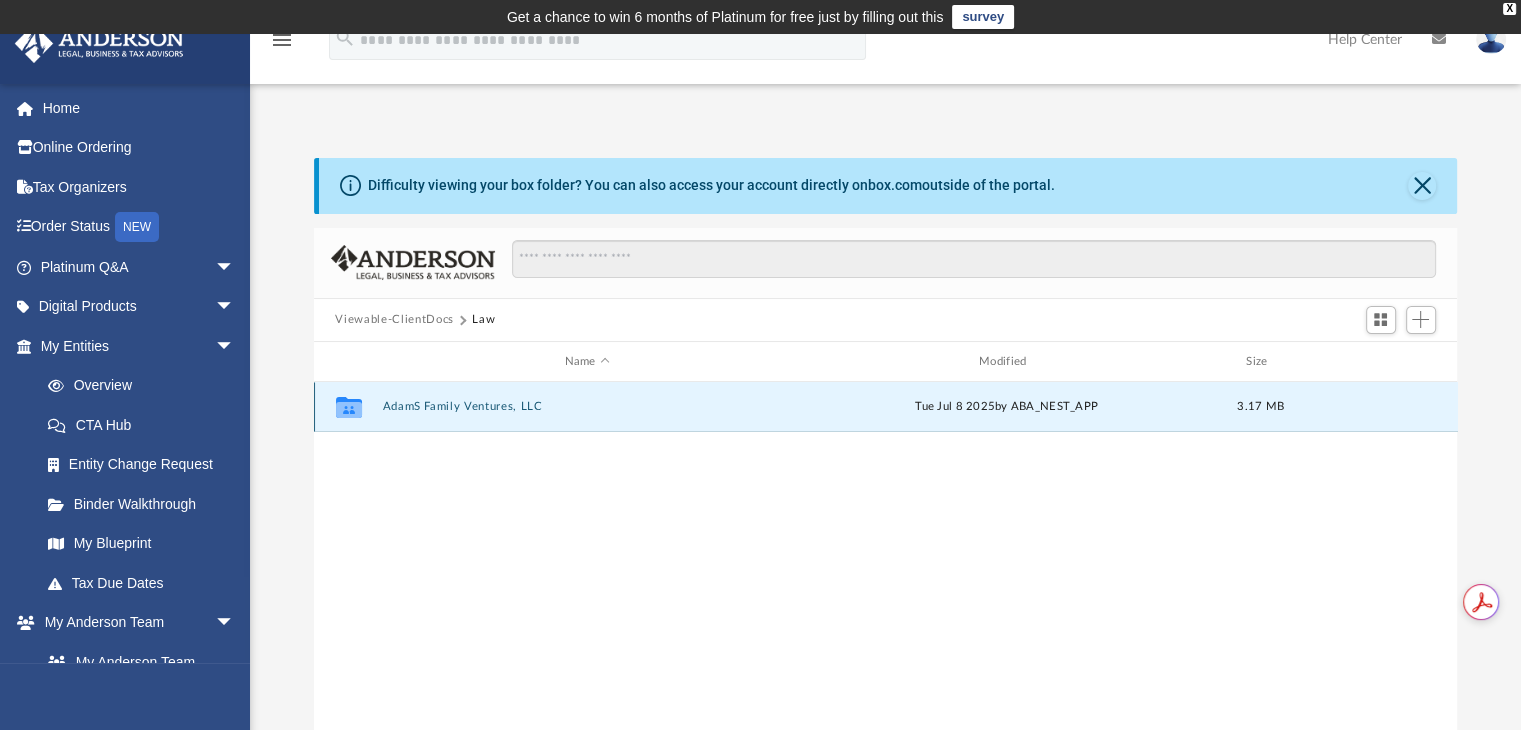 click on "AdamS Family Ventures, LLC" at bounding box center [587, 407] 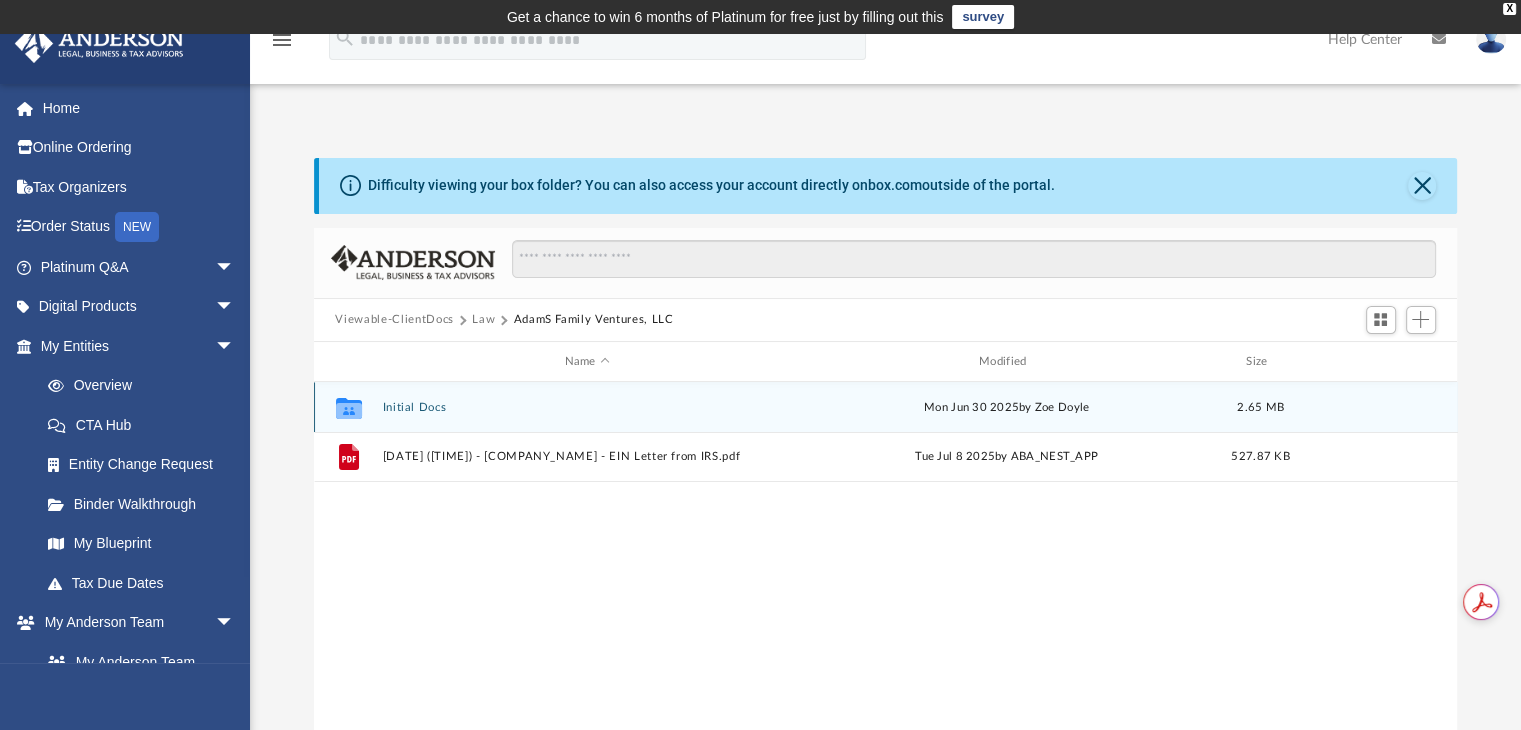 click on "Collaborated Folder" at bounding box center (348, 408) 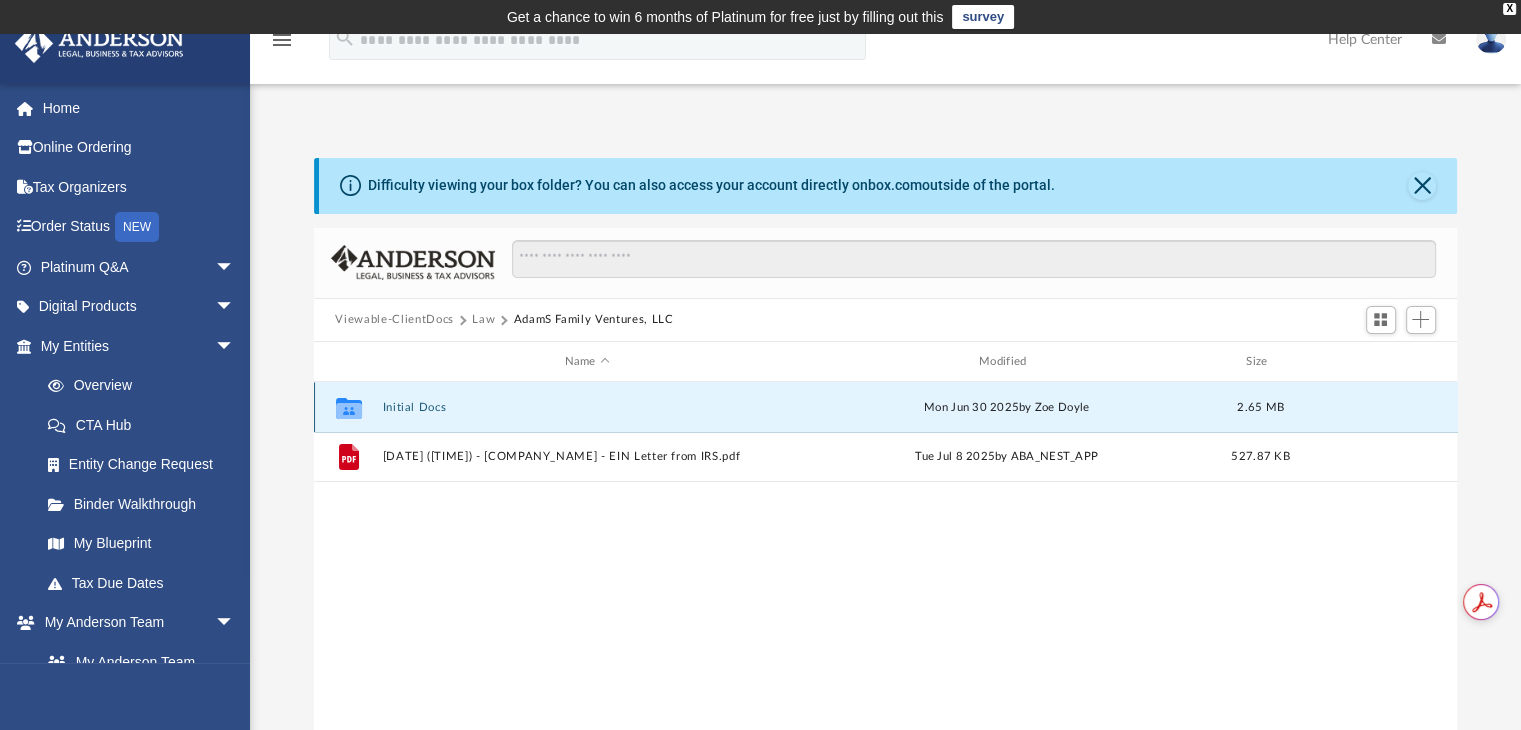 click on "Initial Docs" at bounding box center [587, 407] 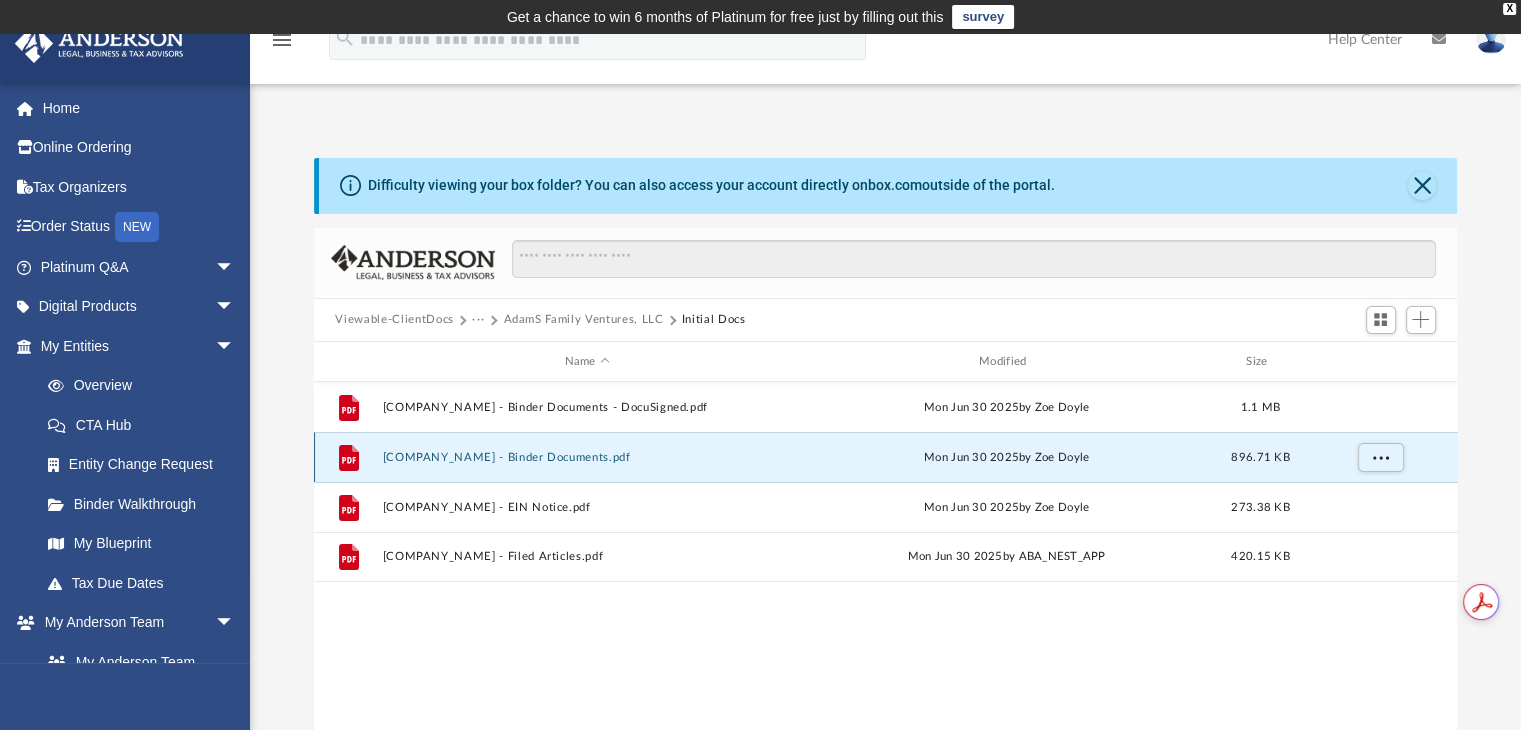 click on "AdamS Family Ventures, LLC - Binder Documents.pdf" at bounding box center (587, 457) 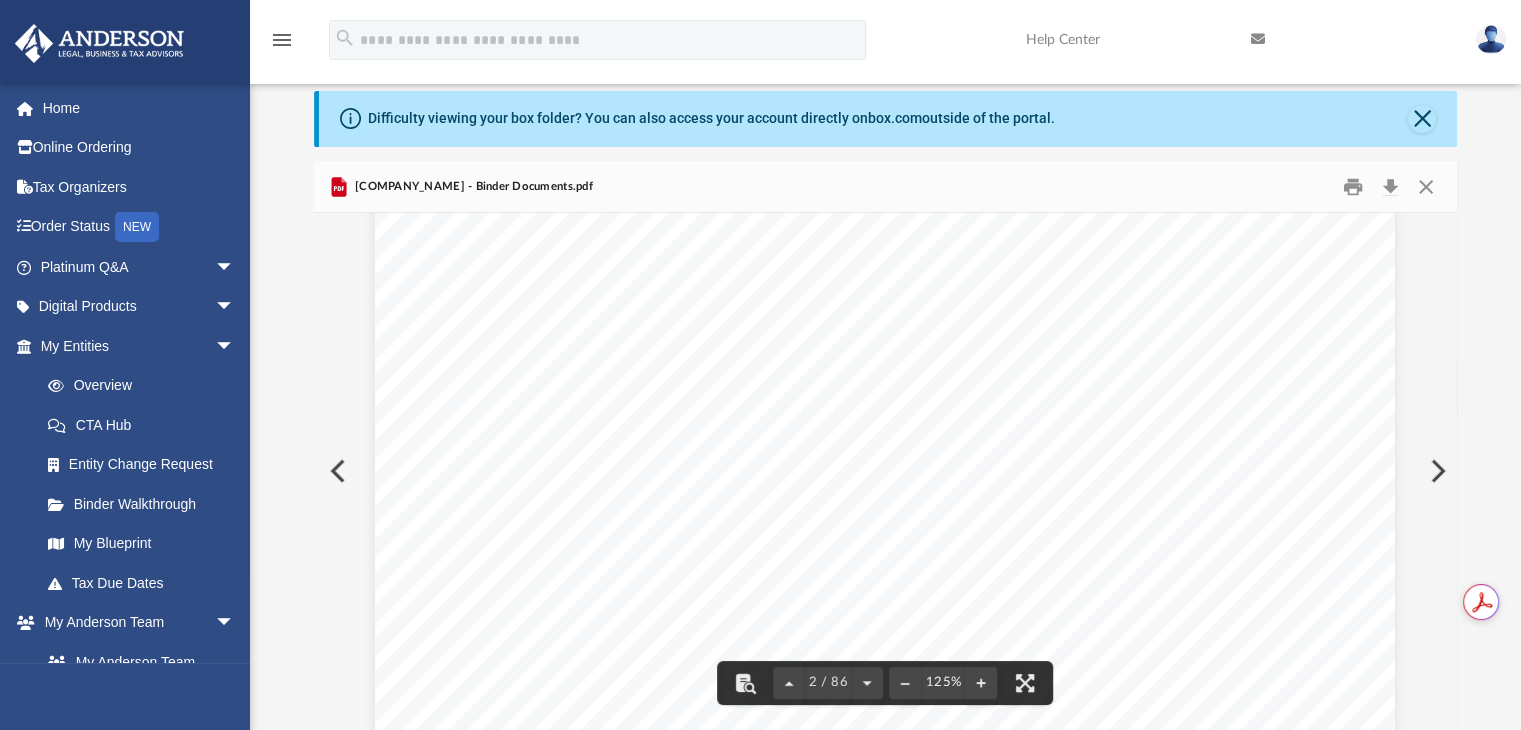 scroll, scrollTop: 1600, scrollLeft: 0, axis: vertical 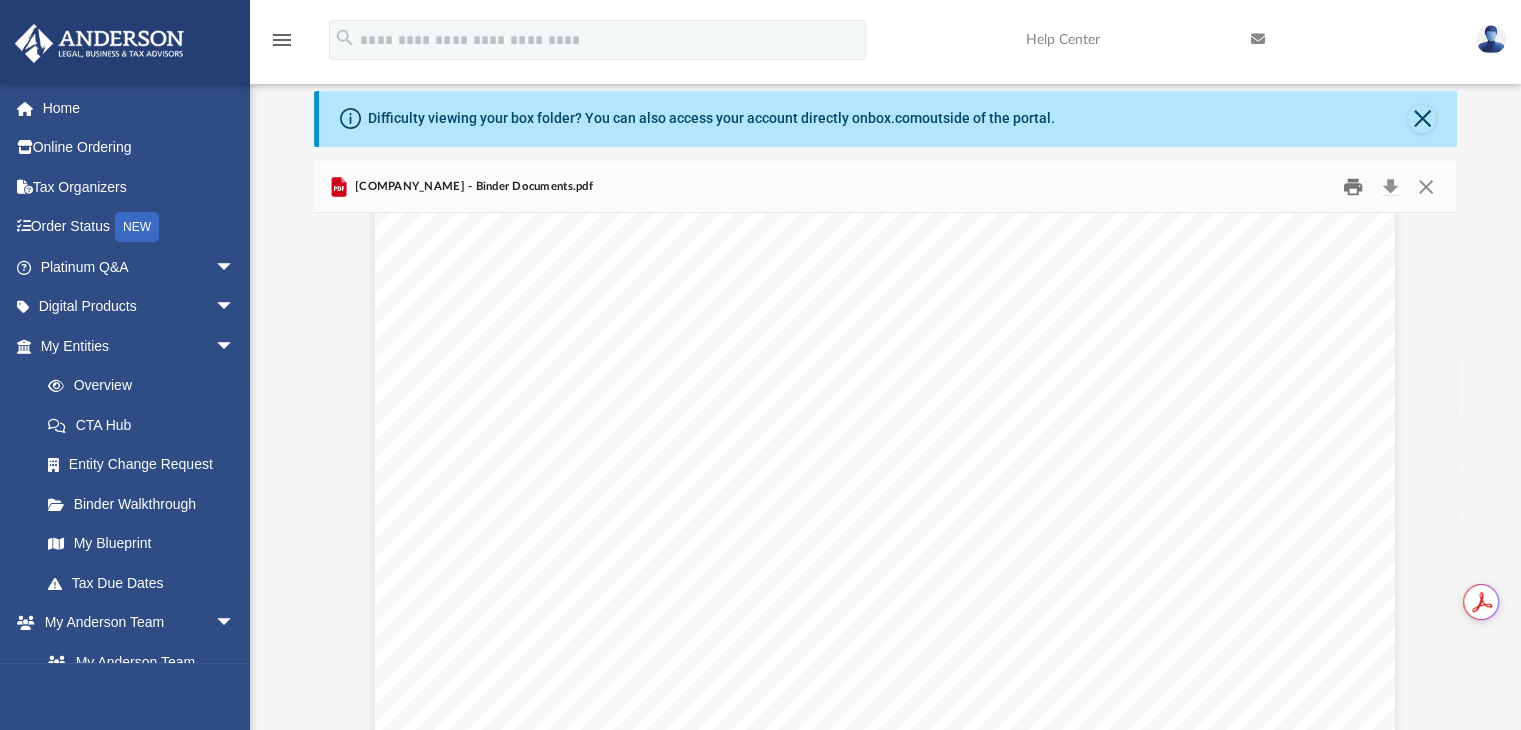 click at bounding box center [1353, 186] 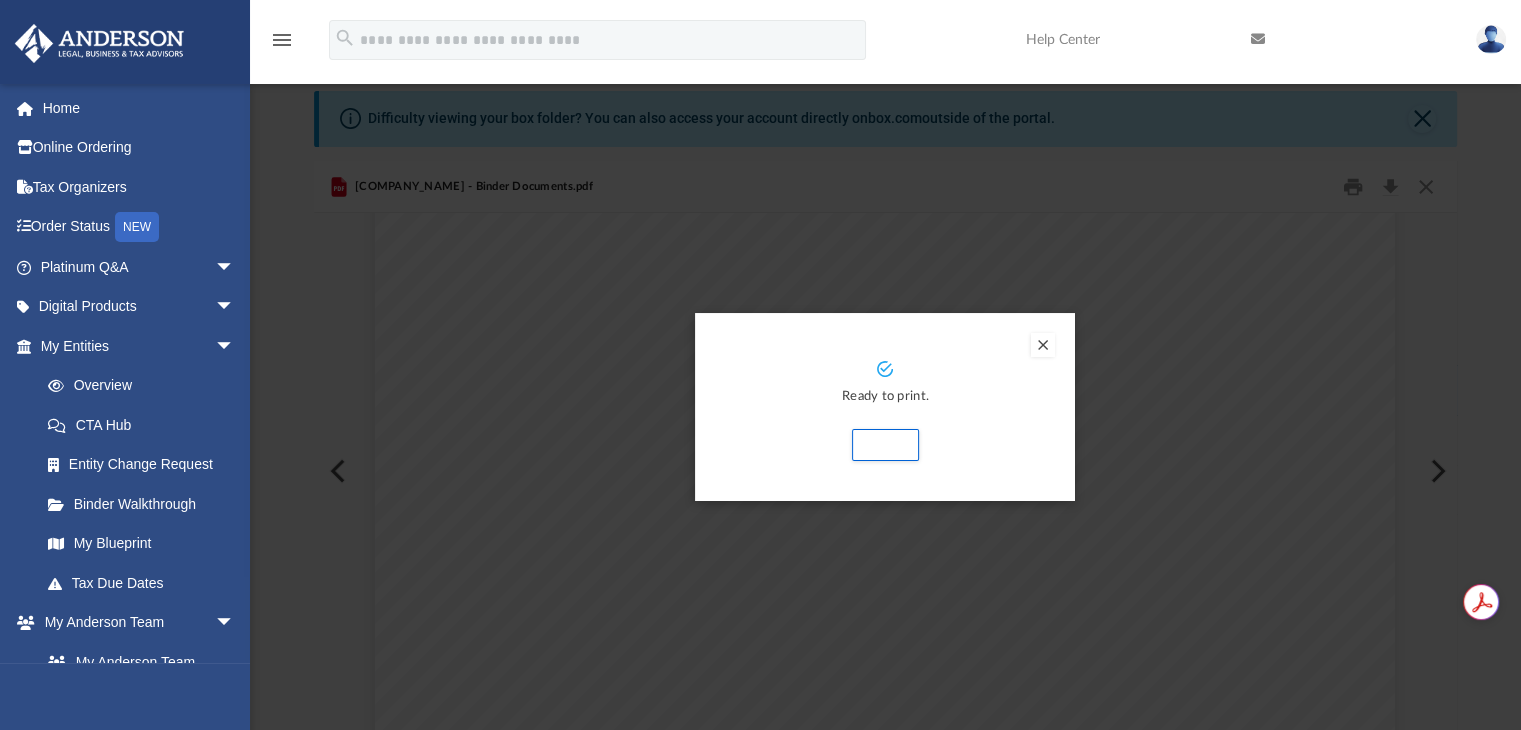 click at bounding box center (1043, 345) 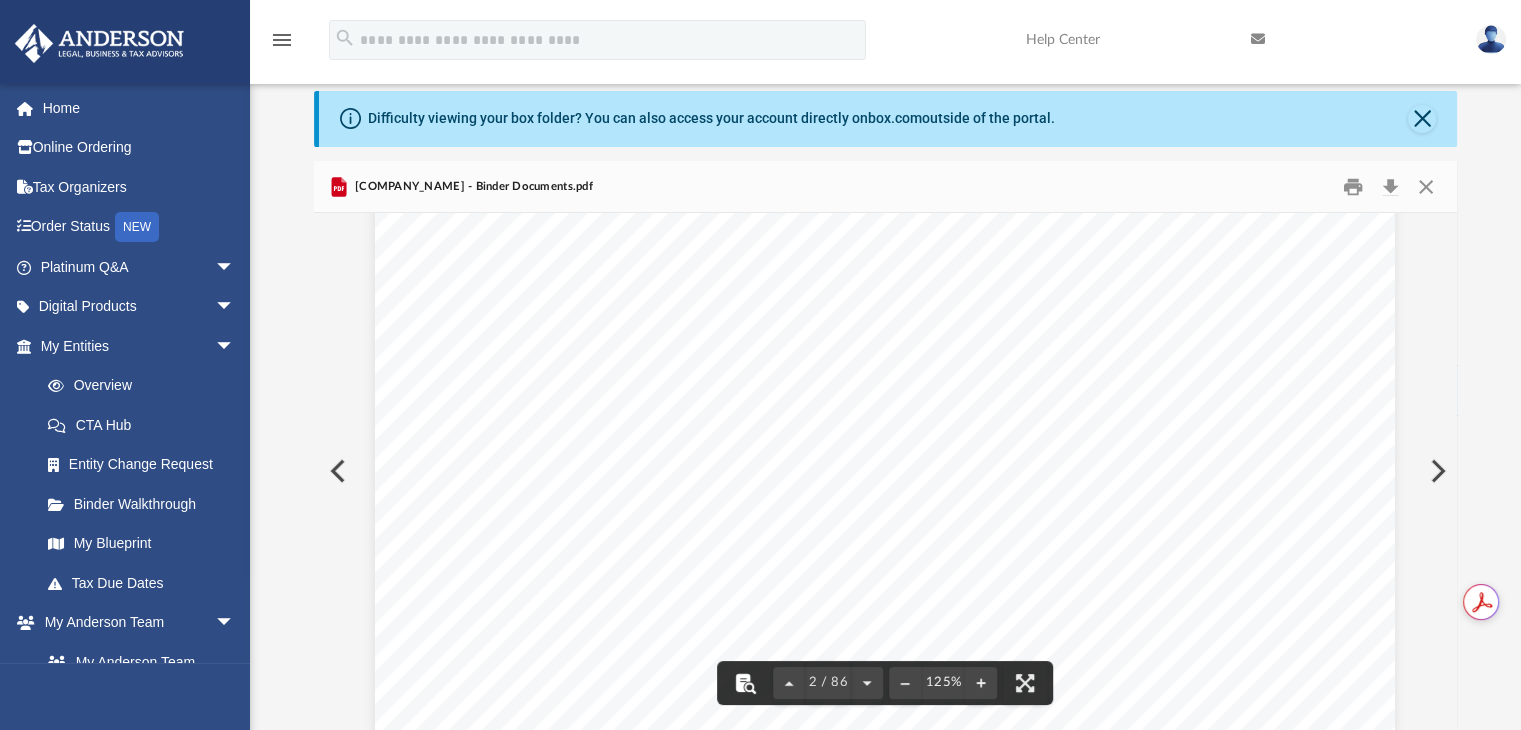click at bounding box center [746, 683] 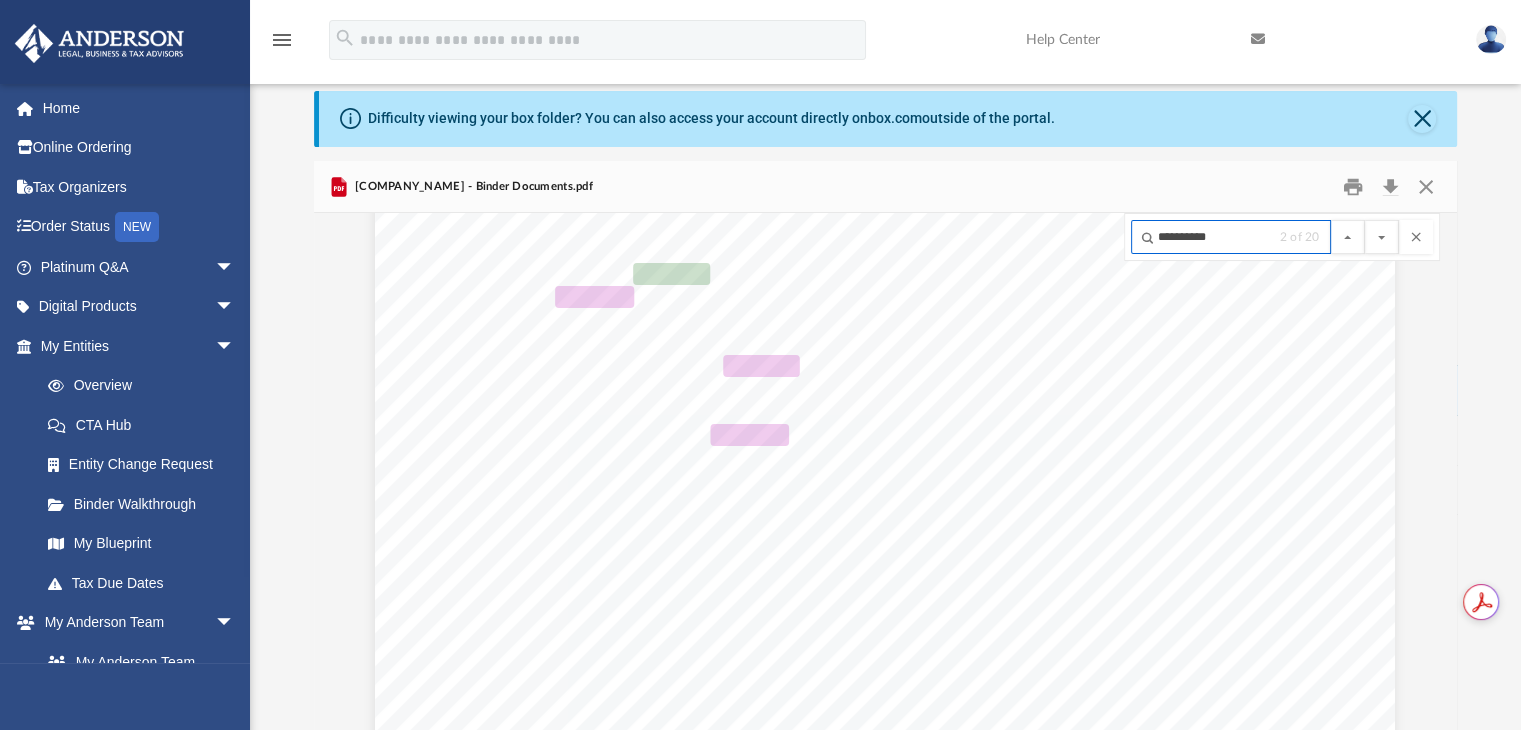 scroll, scrollTop: 2856, scrollLeft: 0, axis: vertical 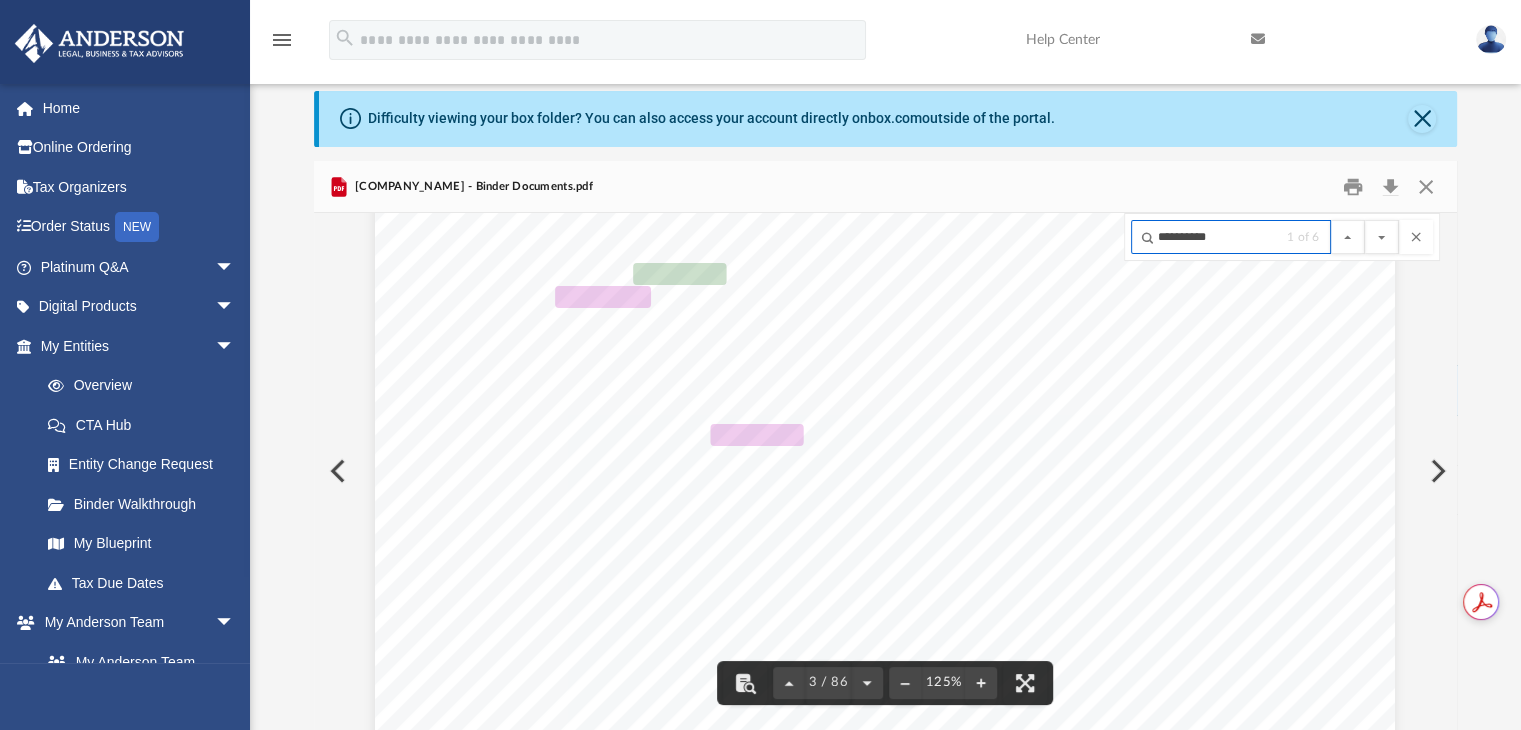 type on "**********" 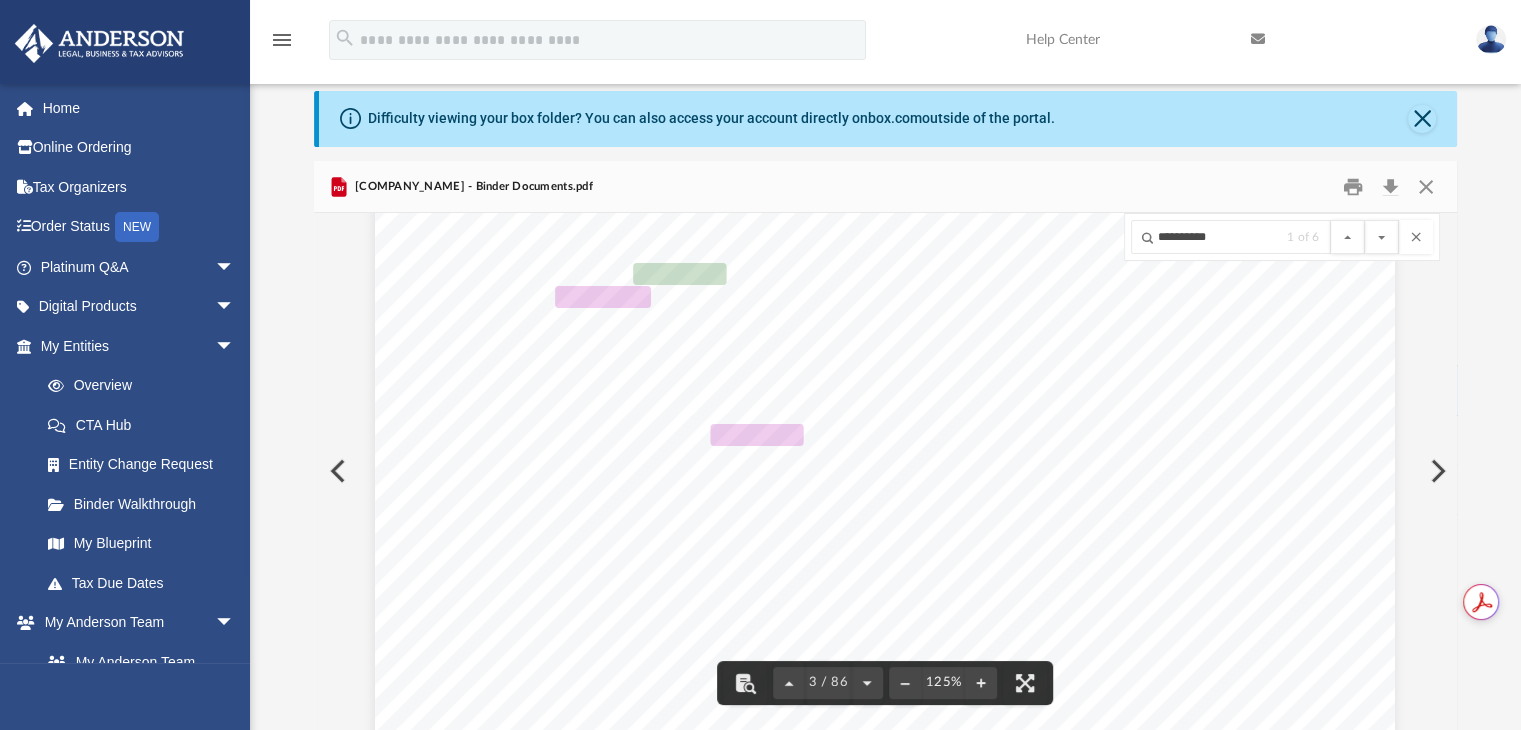 click on "If the above information is correct then you may proceed to review and sign your operating agreement. After signing your operating agreement you will need to do the following: 1.   Complete  Schedule A   –   We have listed the members and their ownership percentage on Schedule A  of your operating agreement. We do not know your initial contribution to your   Company . This is the initial amount of cash or value of securities you will be contributing when you open your   Company   bank account. You will enter this information onto this schedule when you initially fund your   Company . For example, if John Doe is planning to open a bank account in the name of his   Company   with $5,000 cash and brokerage account with Charles Schwab to roll over his personal account he would complete his  Schedule a s follows: Member   Initial Capital Contribution   Ownership John Doe   $5,000 cash and brokerage account valued at approximately $110,000 100% 2.   Verify you have complied with the Corporate   Transparency   3." at bounding box center (885, 732) 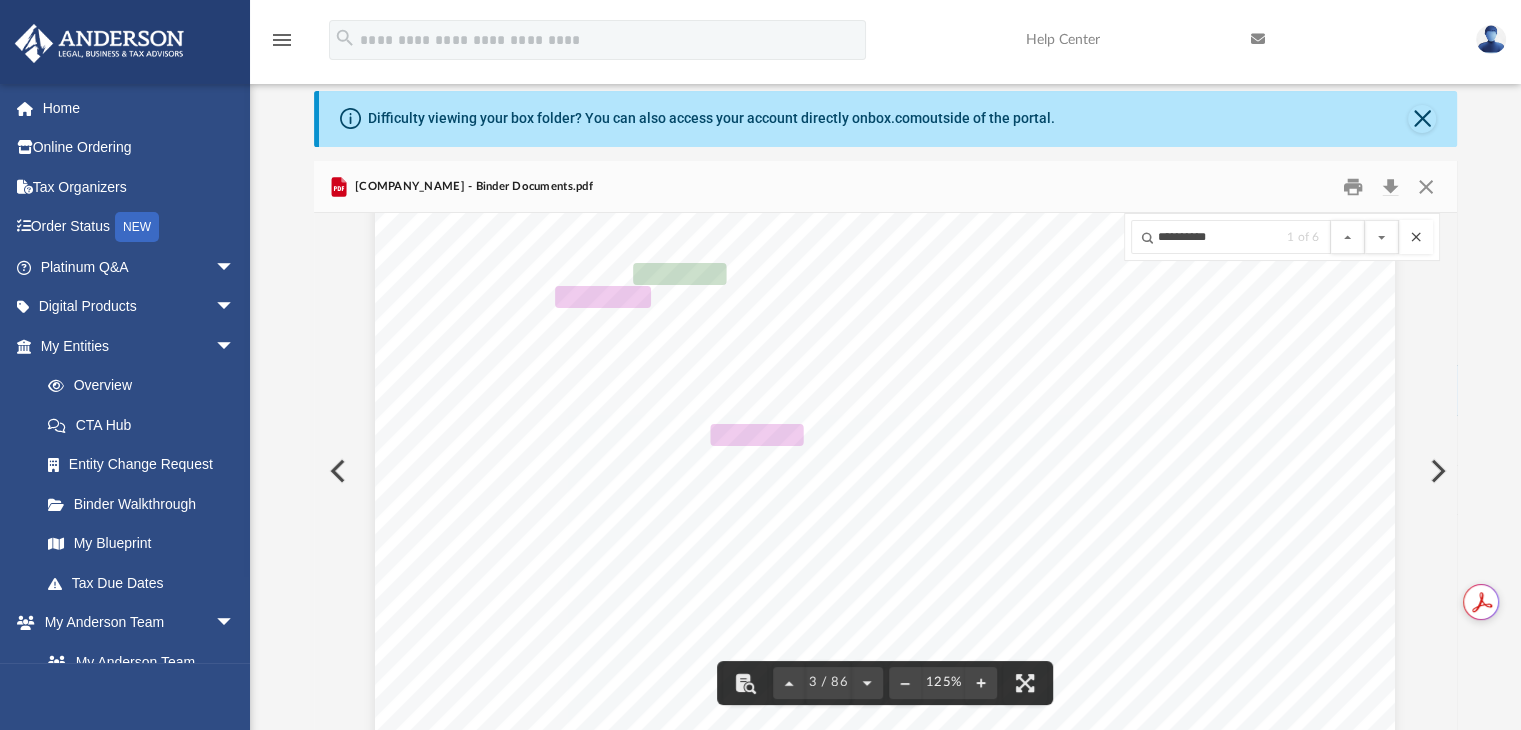 click at bounding box center [1416, 237] 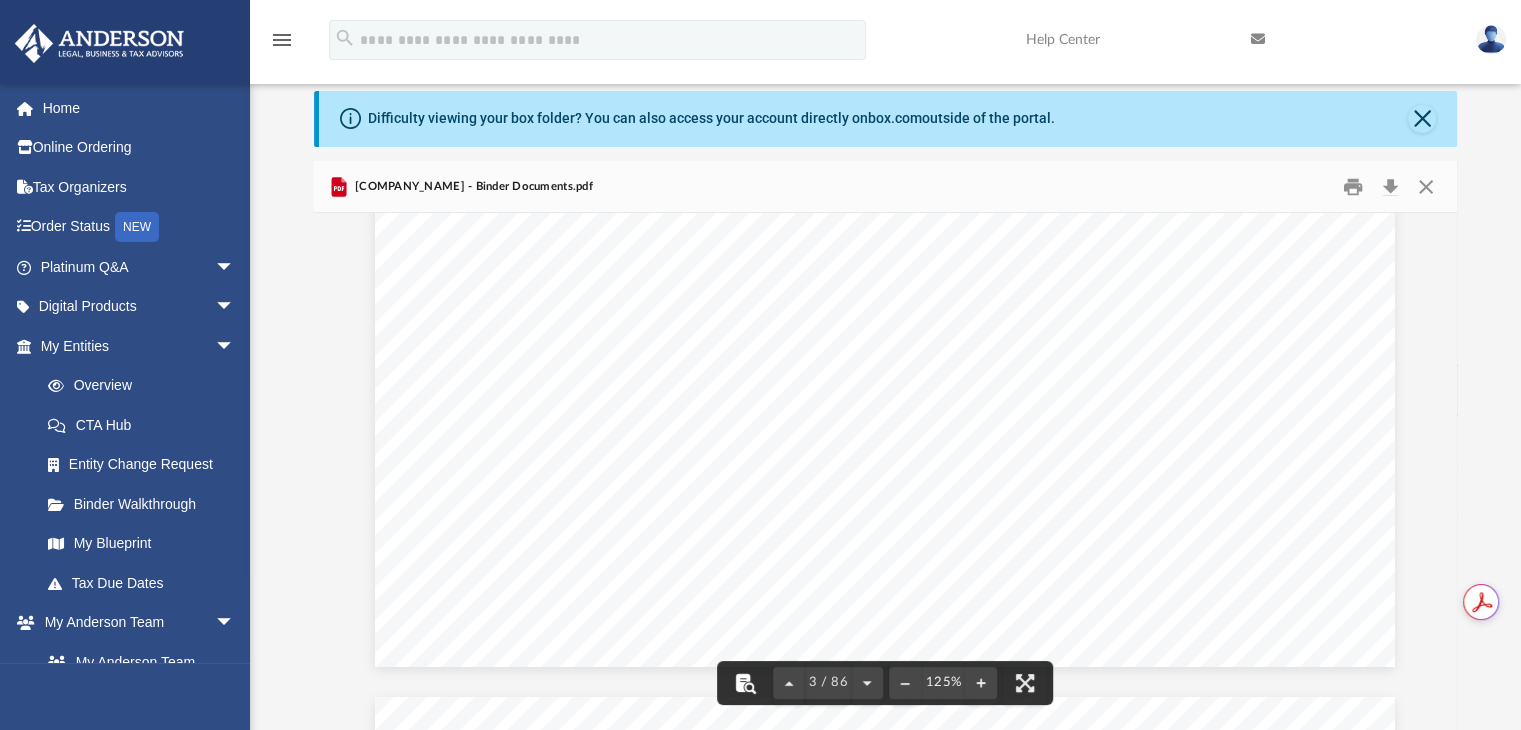 scroll, scrollTop: 3456, scrollLeft: 0, axis: vertical 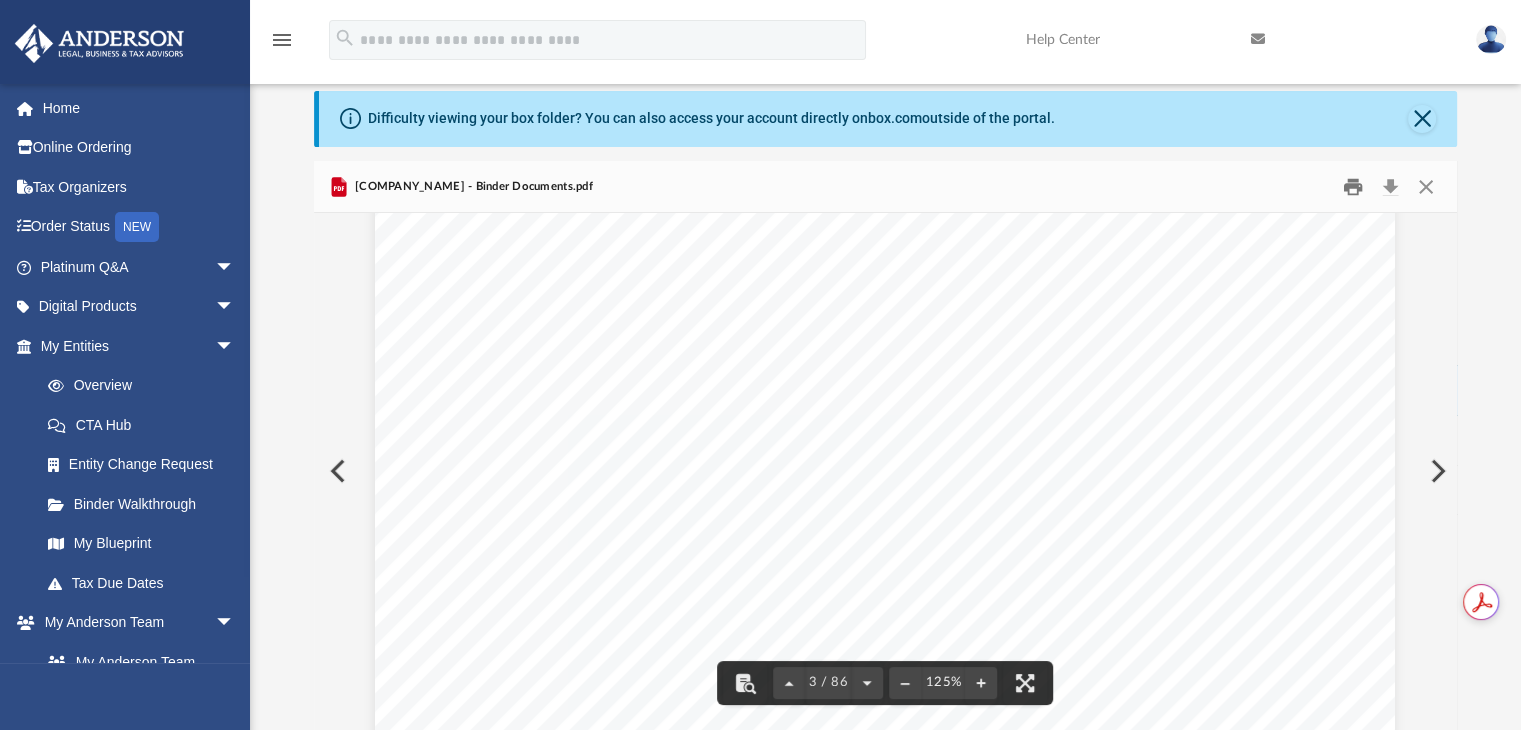 click at bounding box center [1353, 186] 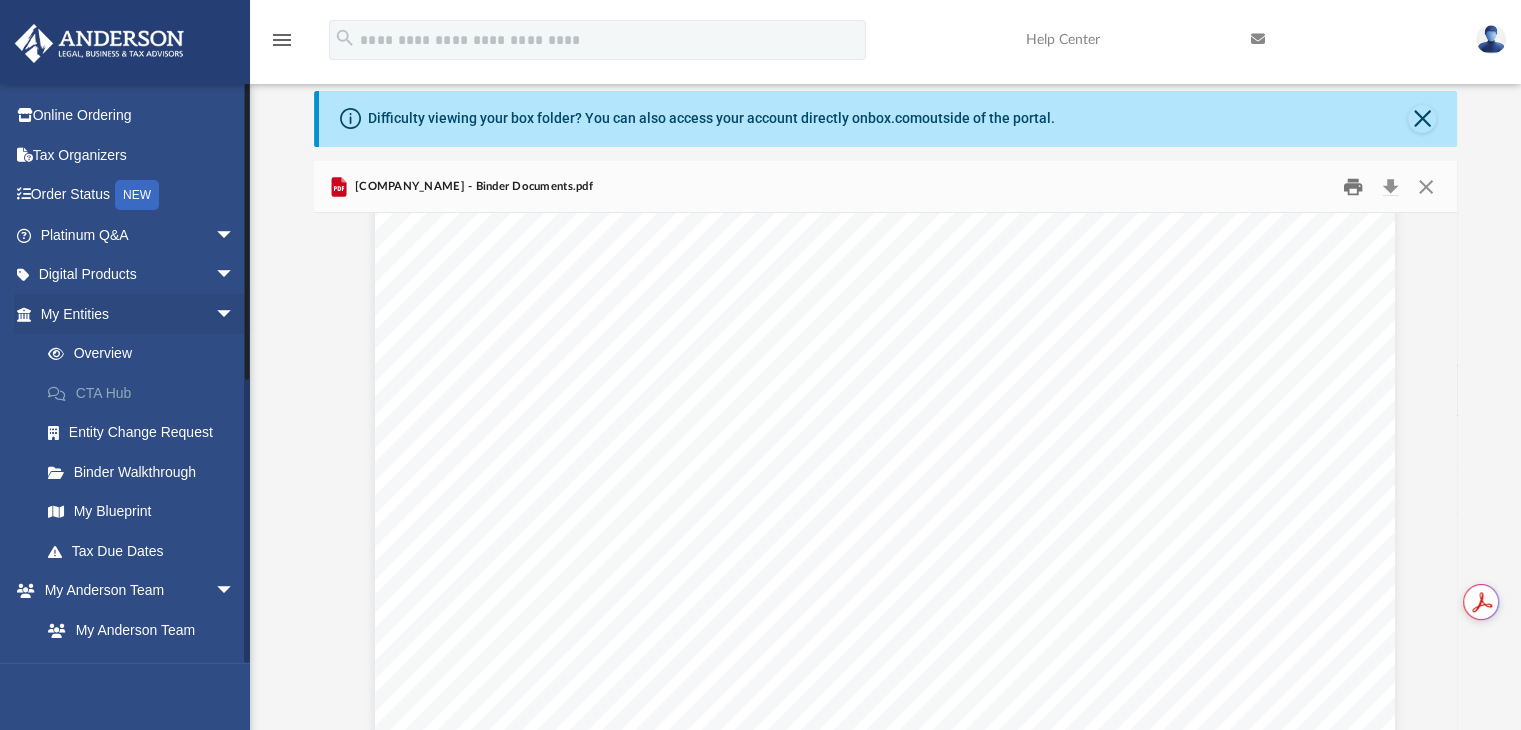 scroll, scrollTop: 0, scrollLeft: 0, axis: both 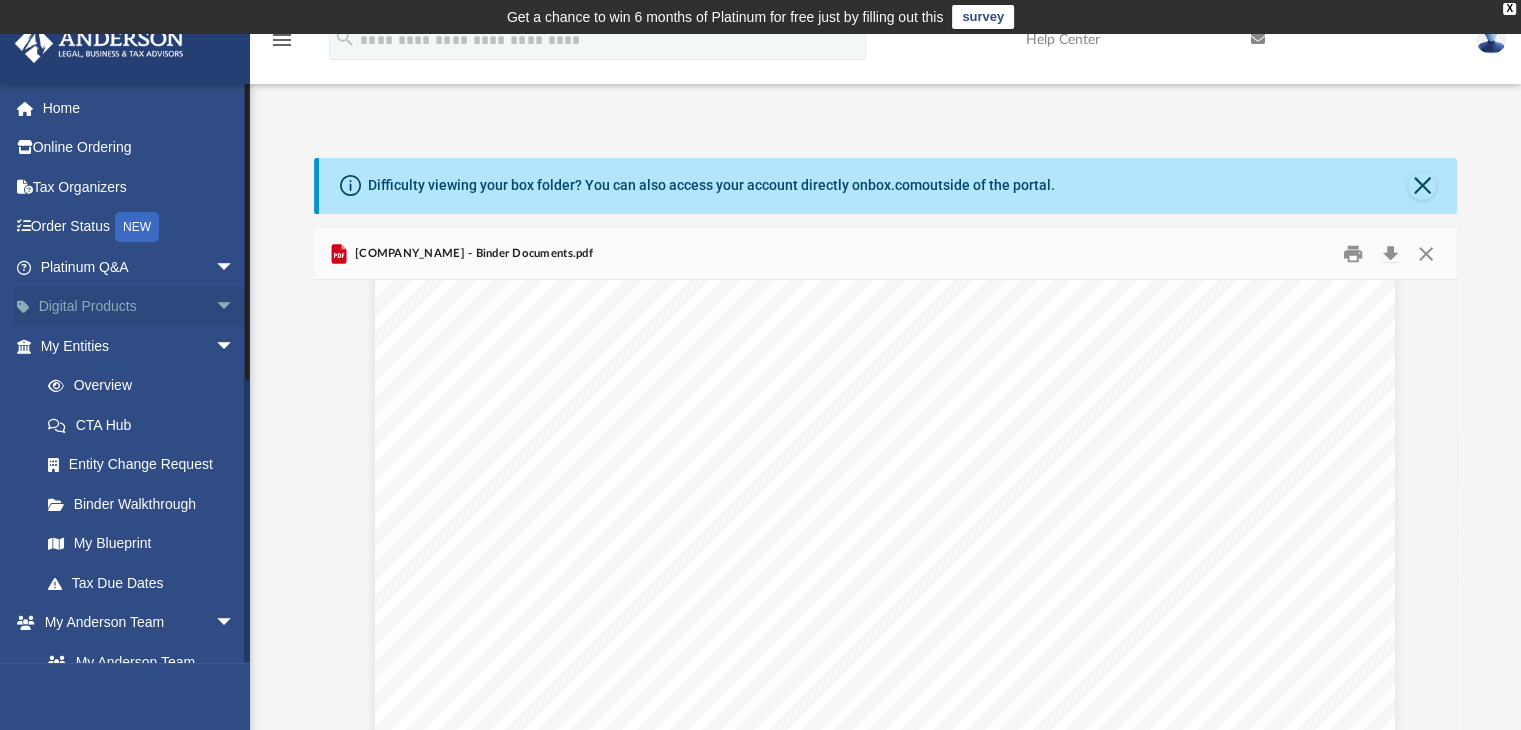 click on "arrow_drop_down" at bounding box center [235, 307] 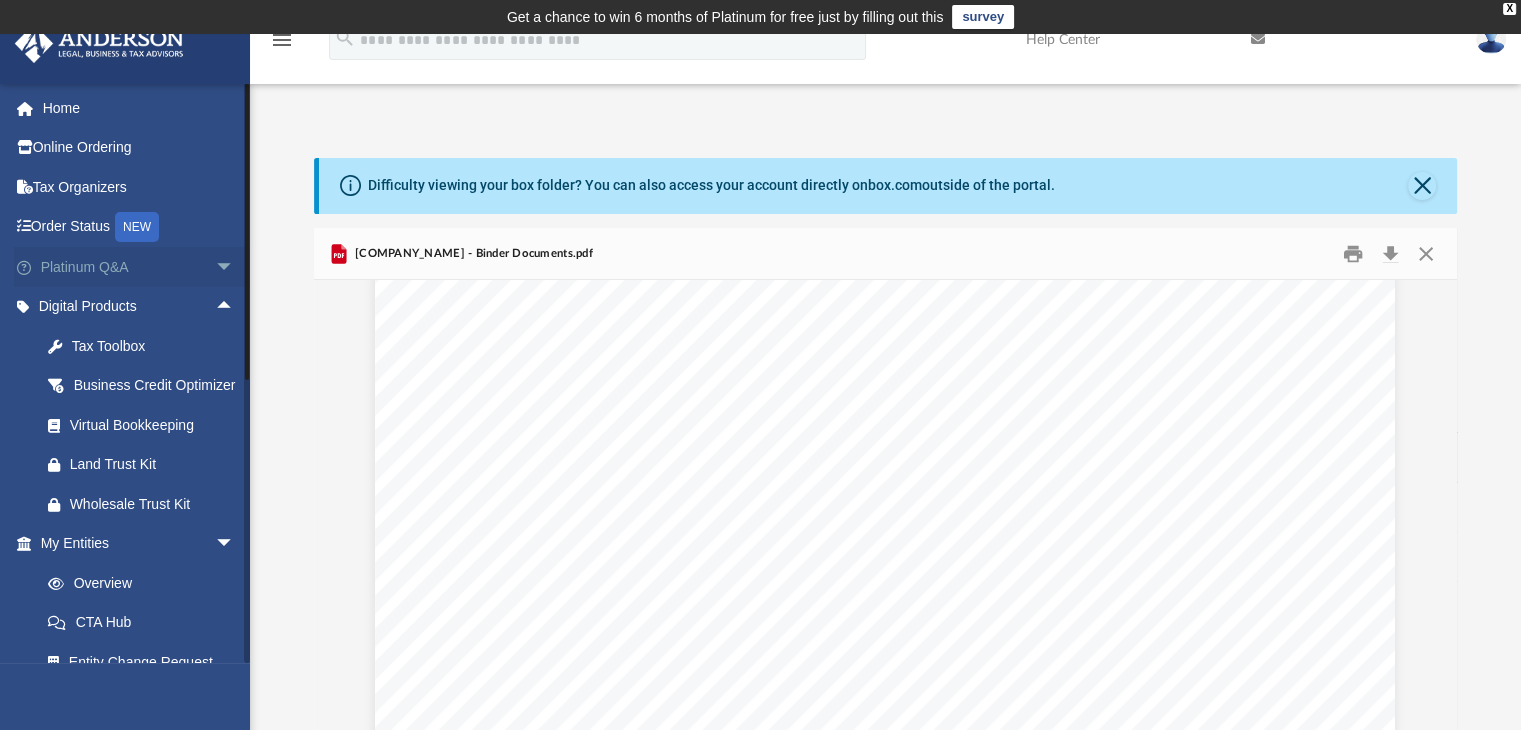 click on "Platinum Q&A arrow_drop_down" at bounding box center [139, 267] 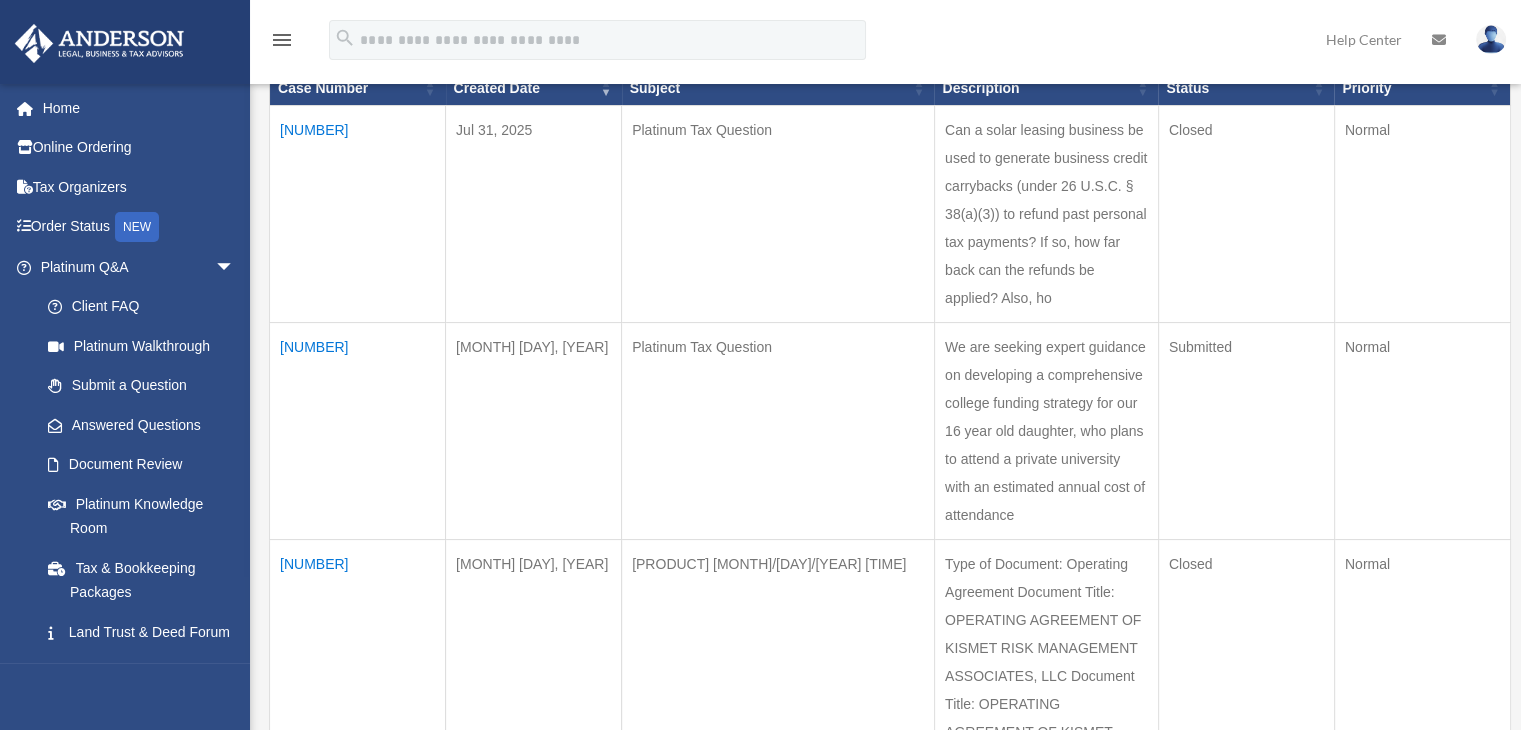 scroll, scrollTop: 400, scrollLeft: 0, axis: vertical 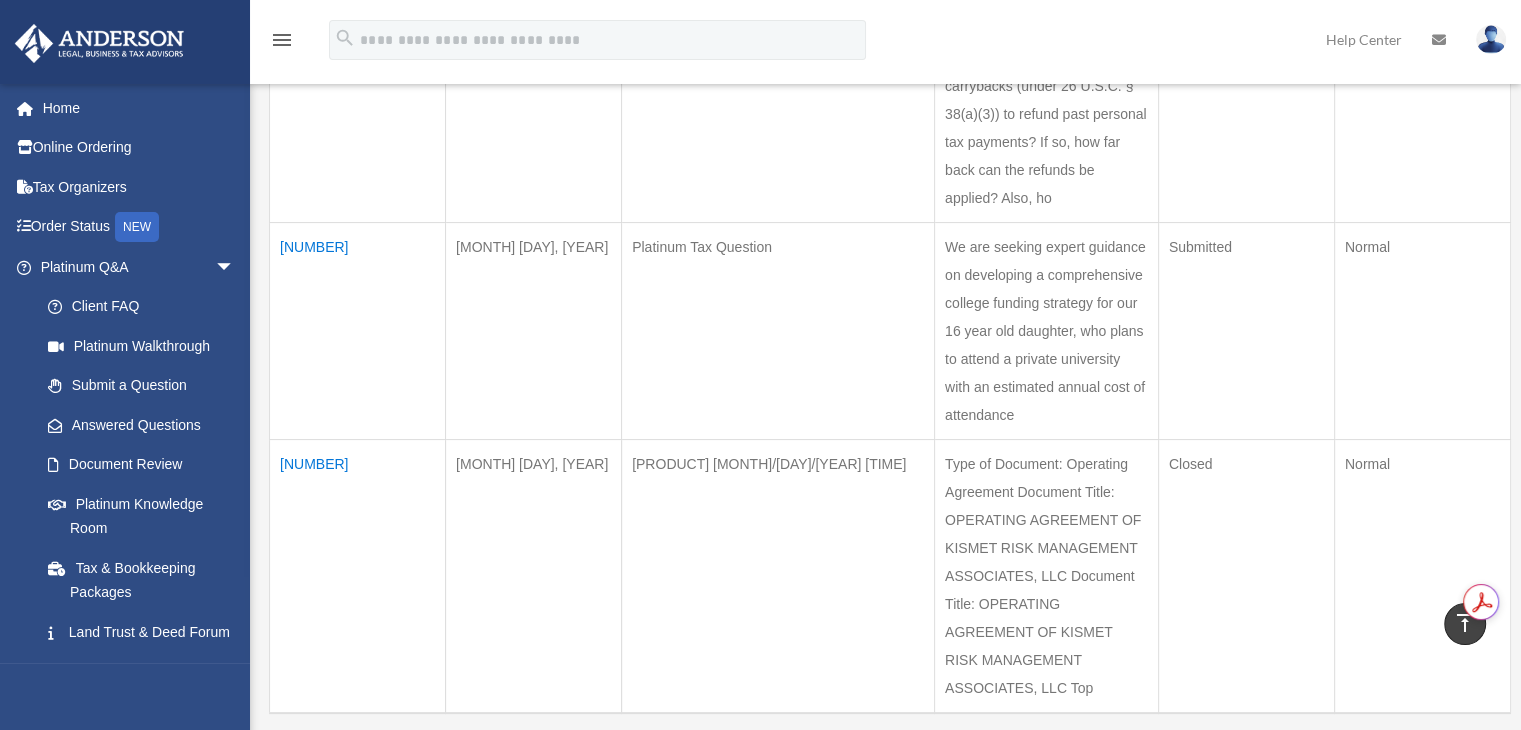 click on "Type of Document: Operating Agreement
Document Title:  OPERATING AGREEMENT OF KISMET RISK MANAGEMENT ASSOCIATES, LLC
Document Title:  OPERATING AGREEMENT OF KISMET RISK MANAGEMENT ASSOCIATES, LLC
Top" at bounding box center [1046, 576] 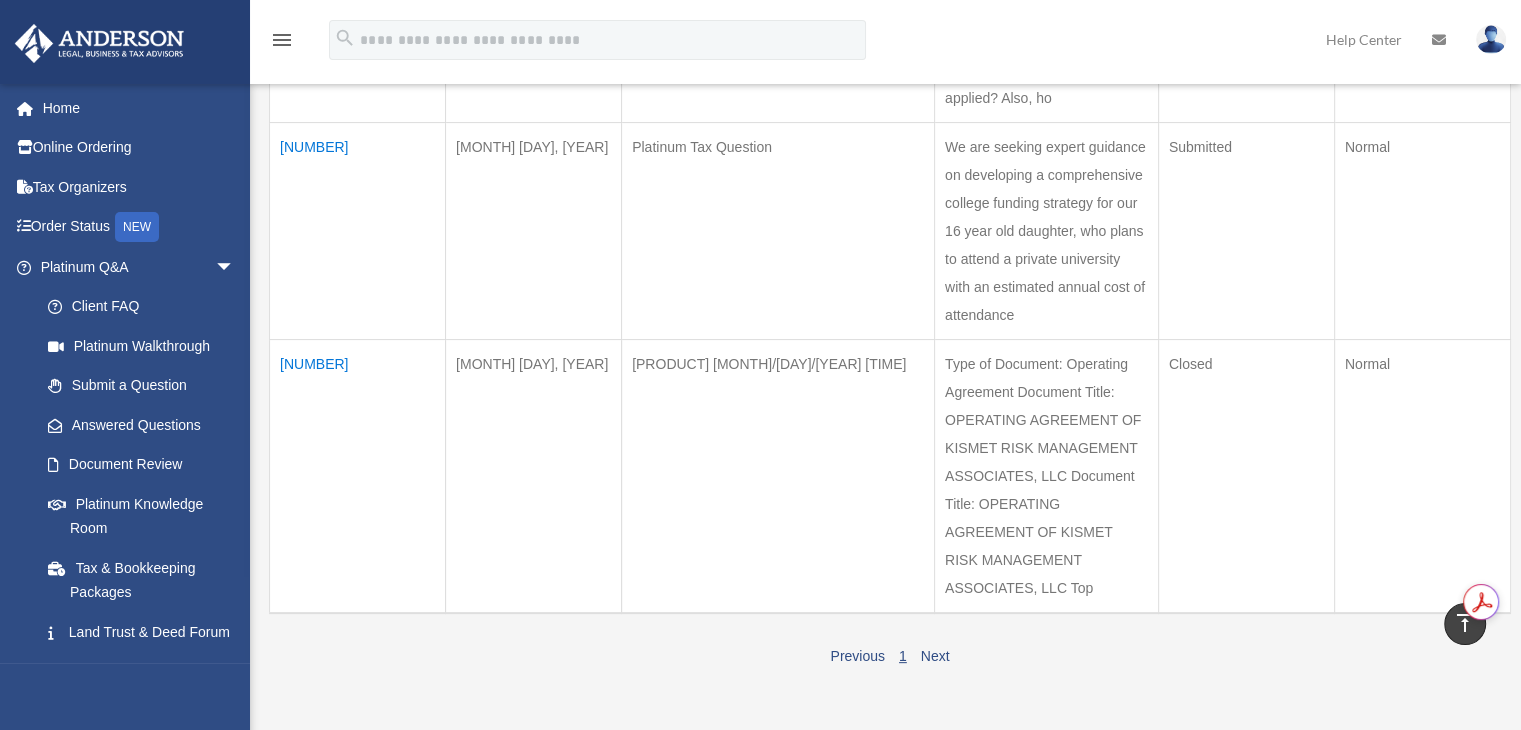 click on "Type of Document: Operating Agreement
Document Title:  OPERATING AGREEMENT OF KISMET RISK MANAGEMENT ASSOCIATES, LLC
Document Title:  OPERATING AGREEMENT OF KISMET RISK MANAGEMENT ASSOCIATES, LLC
Top" at bounding box center [1046, 476] 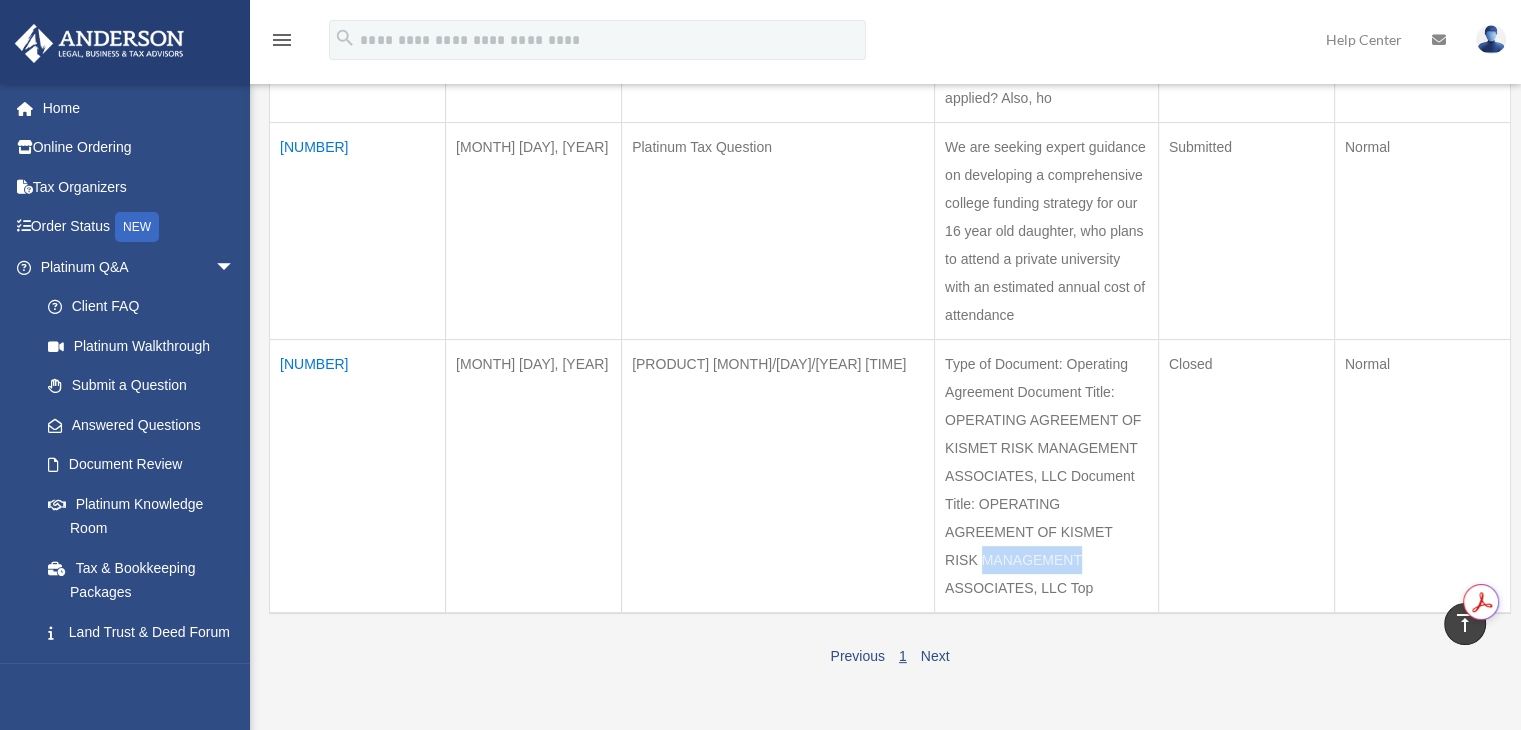 click on "Type of Document: Operating Agreement
Document Title:  OPERATING AGREEMENT OF KISMET RISK MANAGEMENT ASSOCIATES, LLC
Document Title:  OPERATING AGREEMENT OF KISMET RISK MANAGEMENT ASSOCIATES, LLC
Top" at bounding box center [1046, 476] 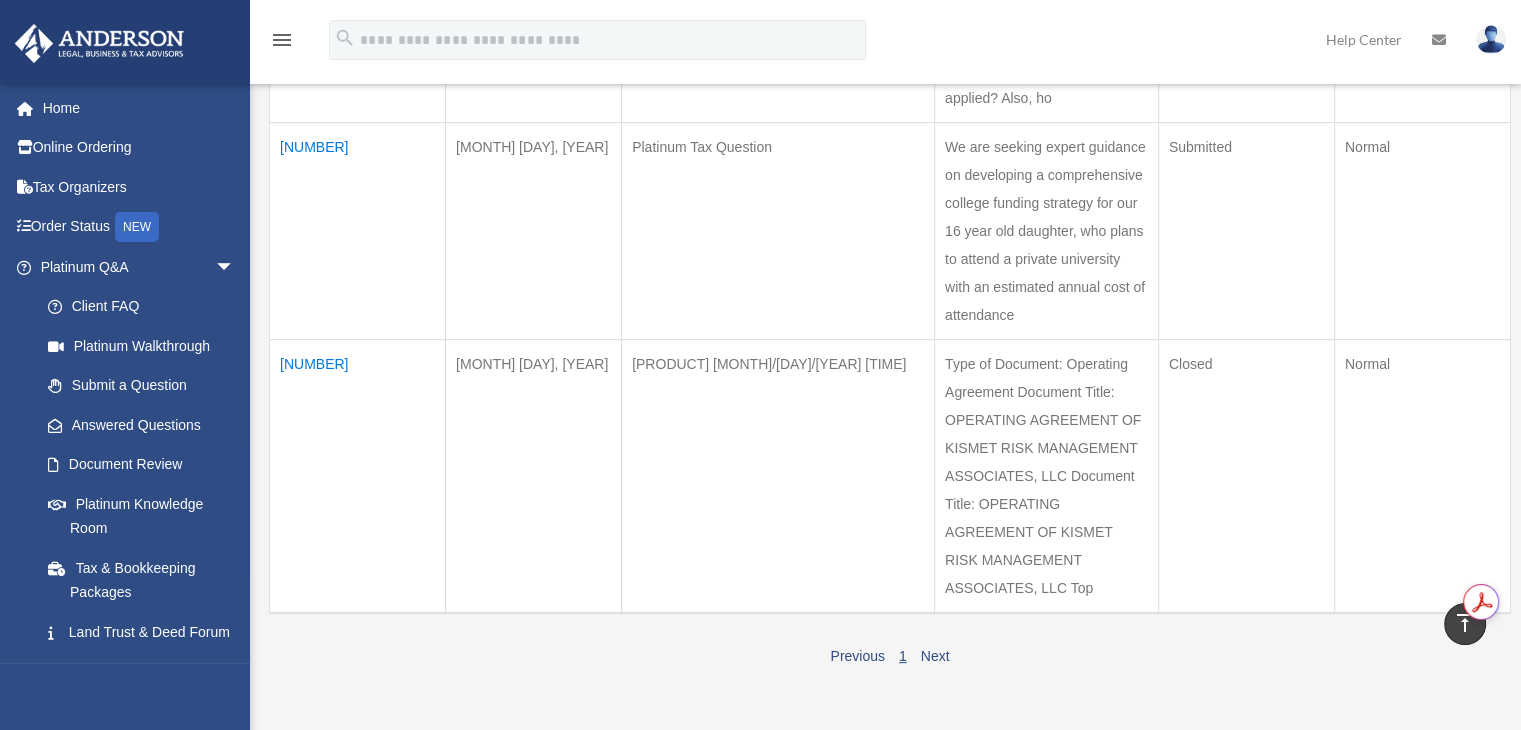 click on "Type of Document: Operating Agreement
Document Title:  OPERATING AGREEMENT OF KISMET RISK MANAGEMENT ASSOCIATES, LLC
Document Title:  OPERATING AGREEMENT OF KISMET RISK MANAGEMENT ASSOCIATES, LLC
Top" at bounding box center [1046, 476] 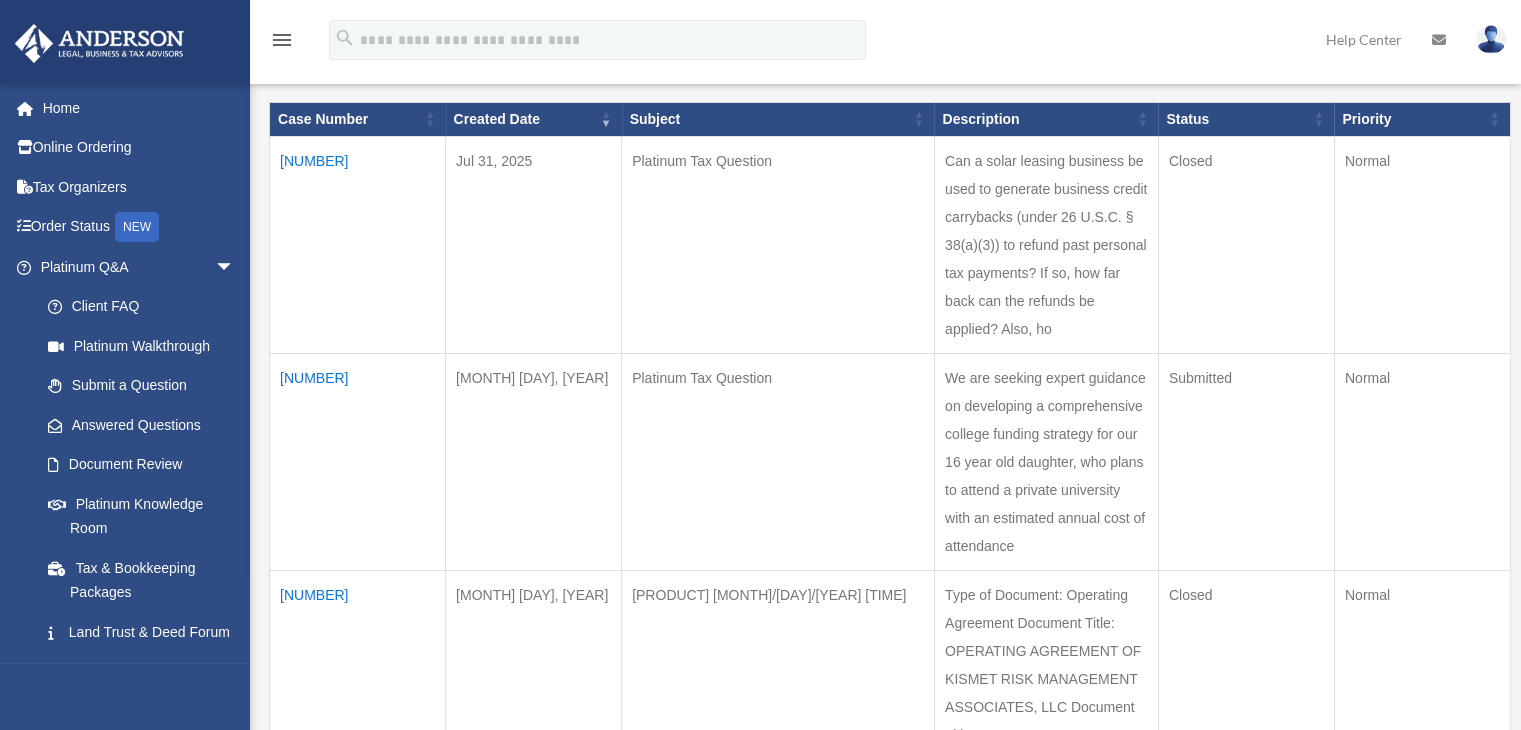 scroll, scrollTop: 300, scrollLeft: 0, axis: vertical 